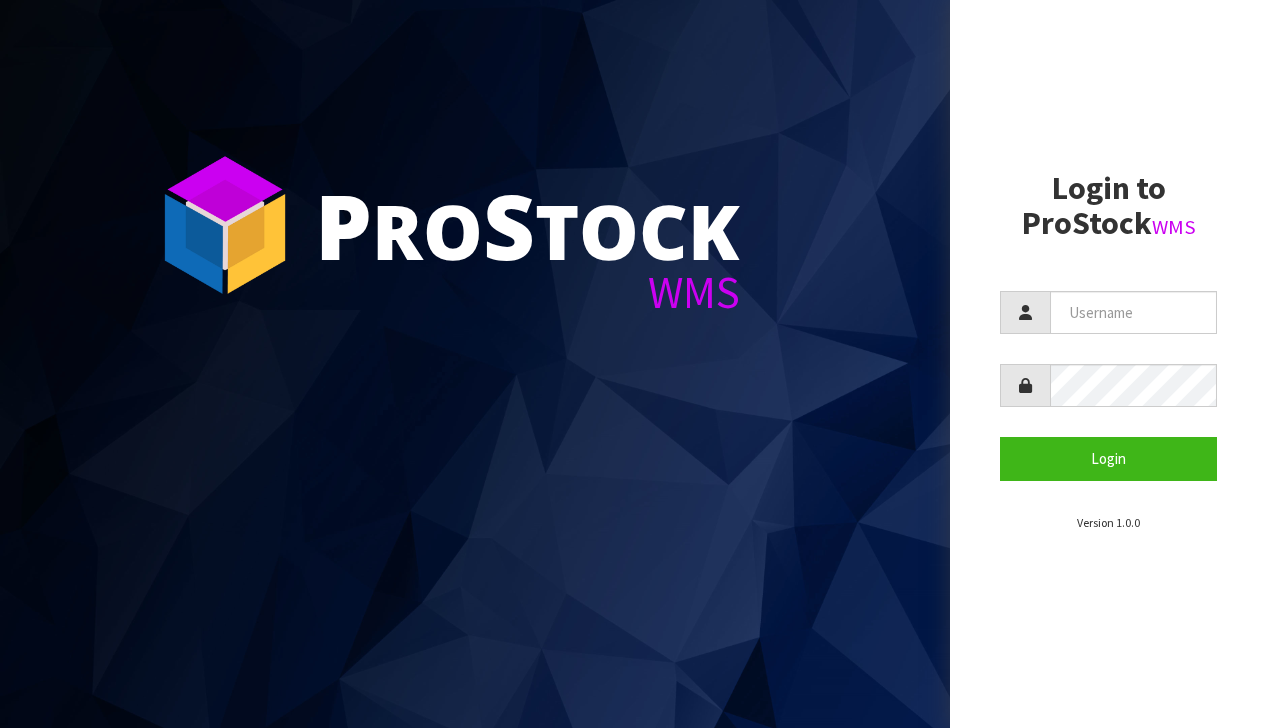scroll, scrollTop: 0, scrollLeft: 0, axis: both 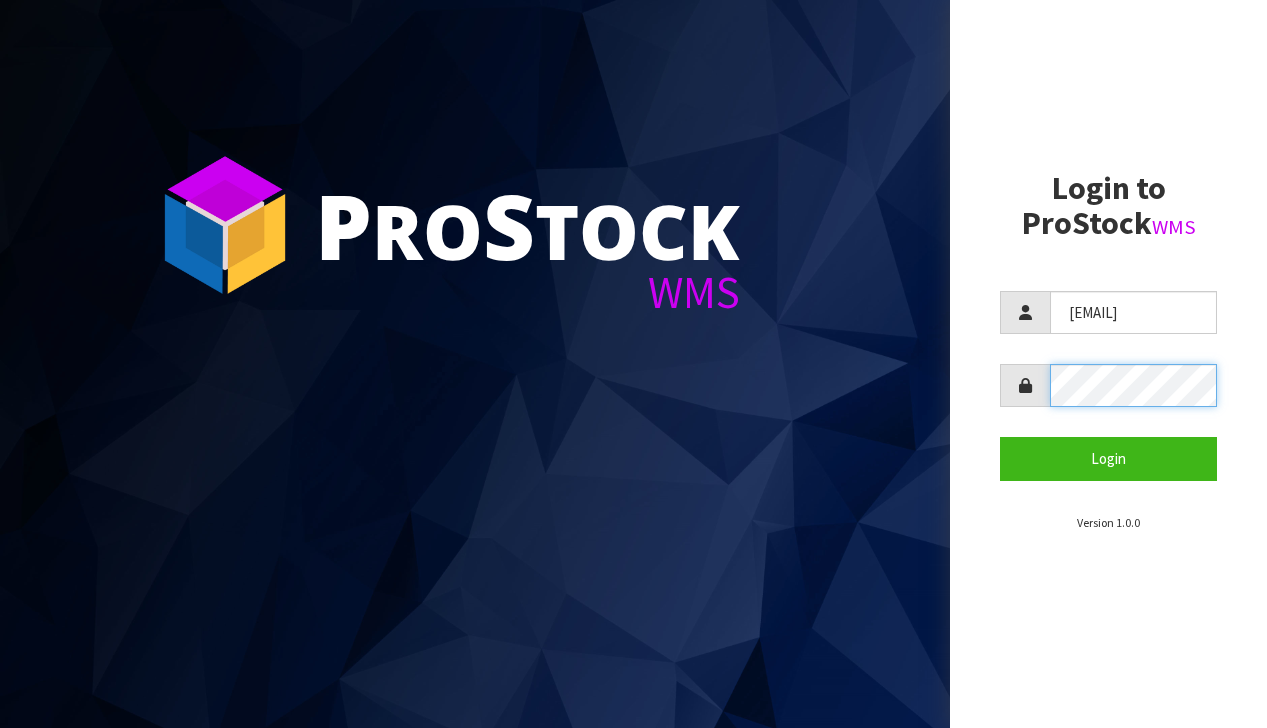 click on "Login" at bounding box center [1108, 458] 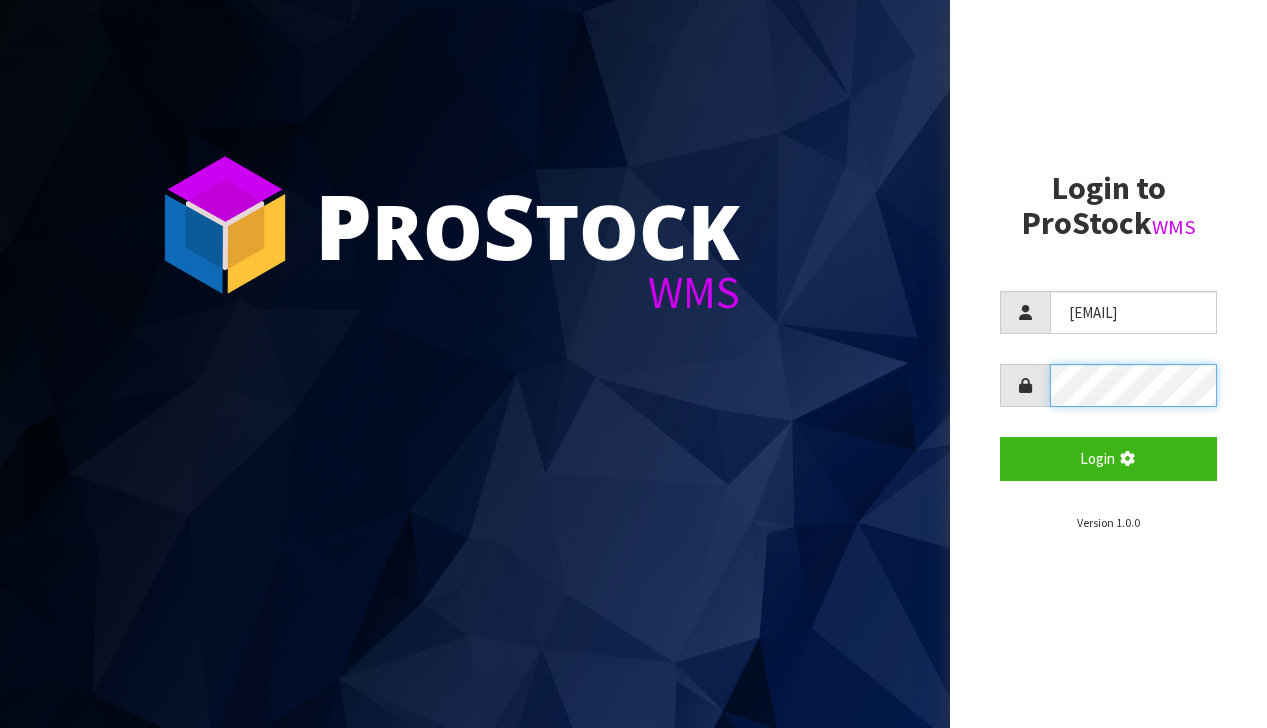 scroll, scrollTop: 162, scrollLeft: 0, axis: vertical 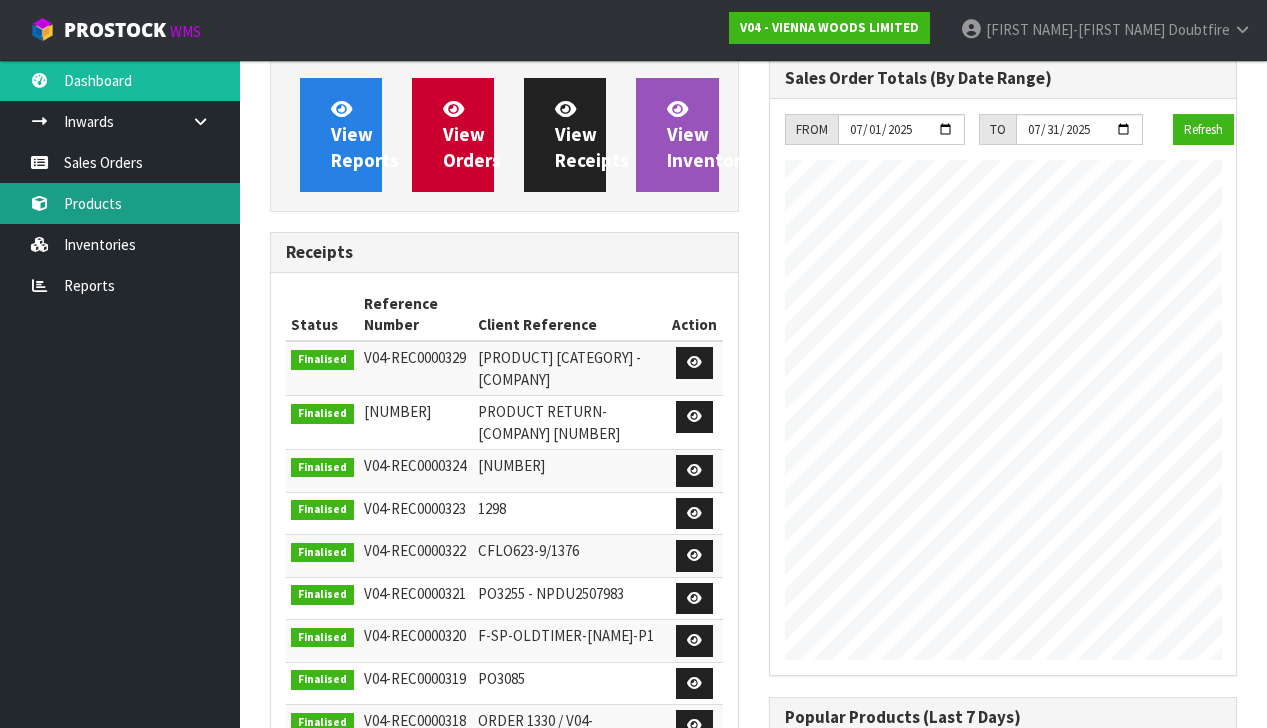 click on "Products" at bounding box center [120, 203] 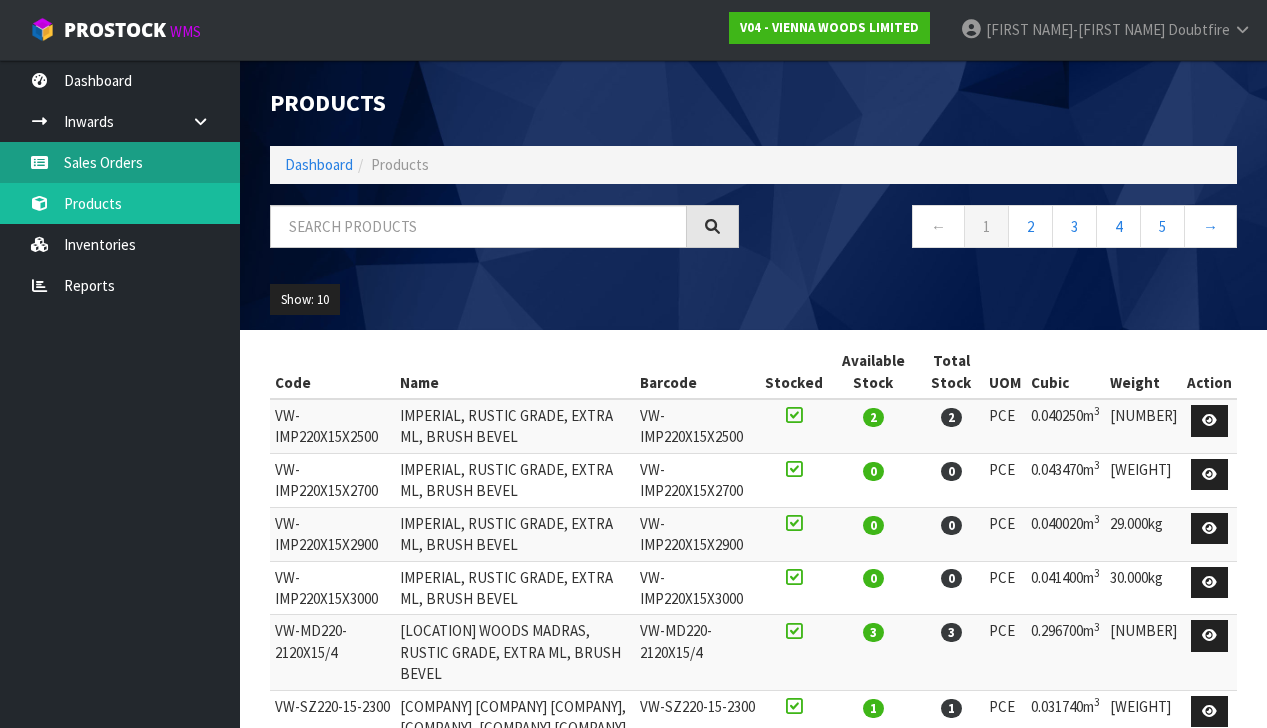 click on "Sales Orders" at bounding box center [120, 162] 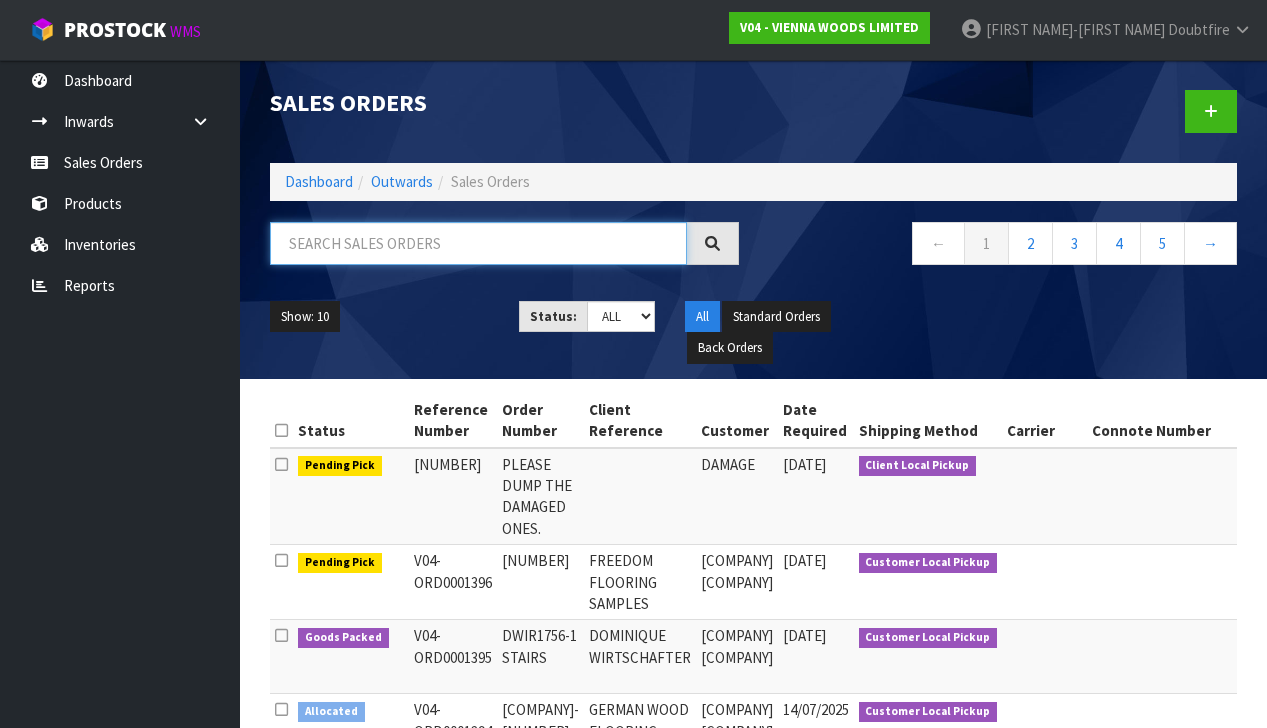 click at bounding box center (478, 243) 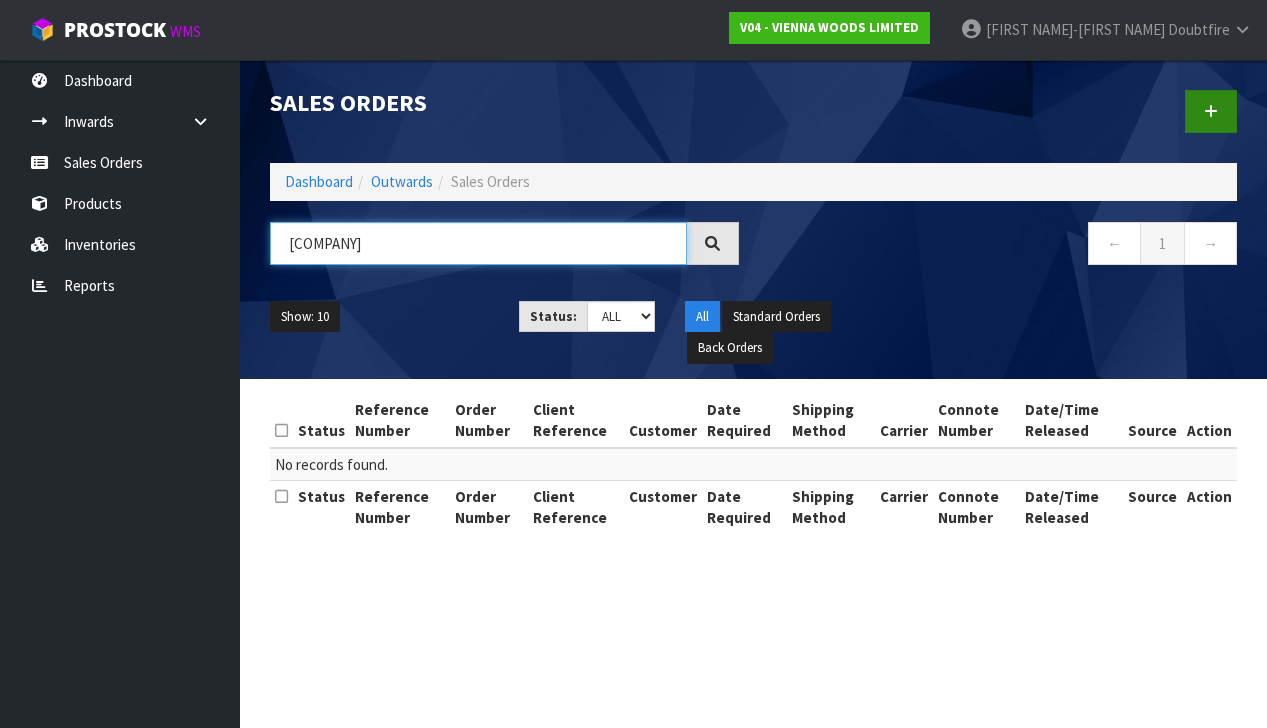 type on "[COMPANY]" 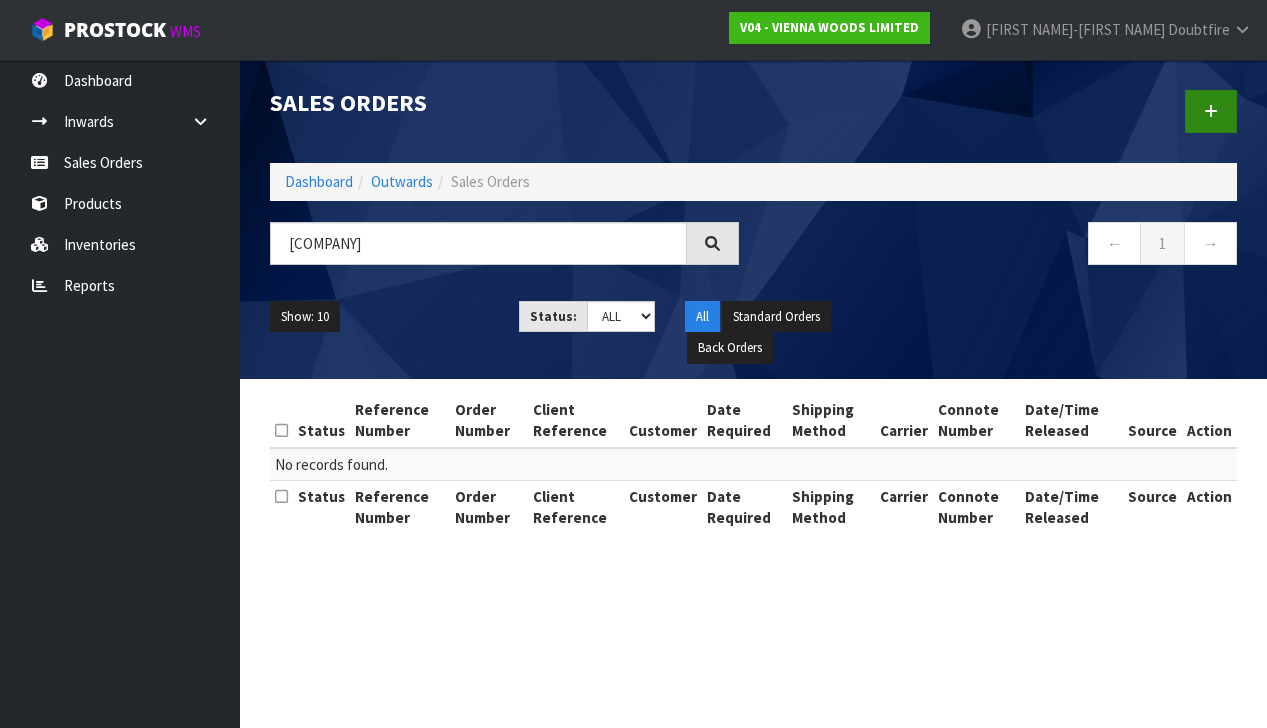 click at bounding box center [1211, 111] 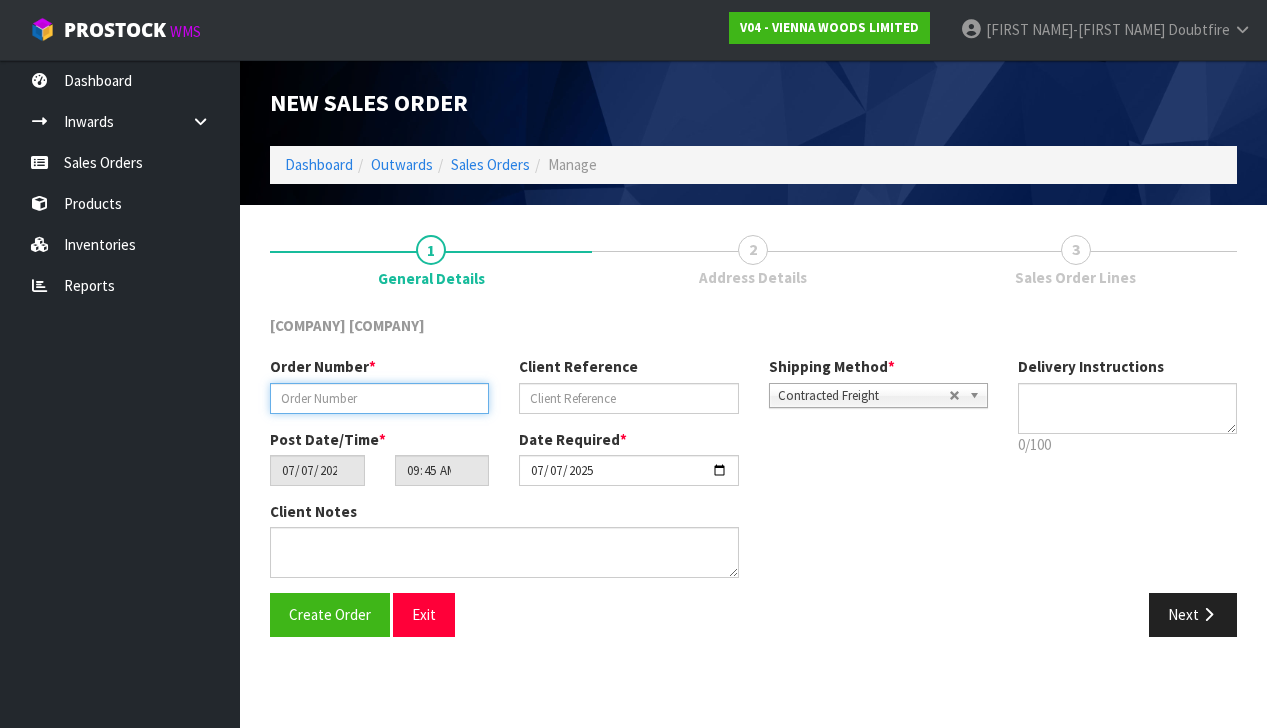paste on "[COMPANY]" 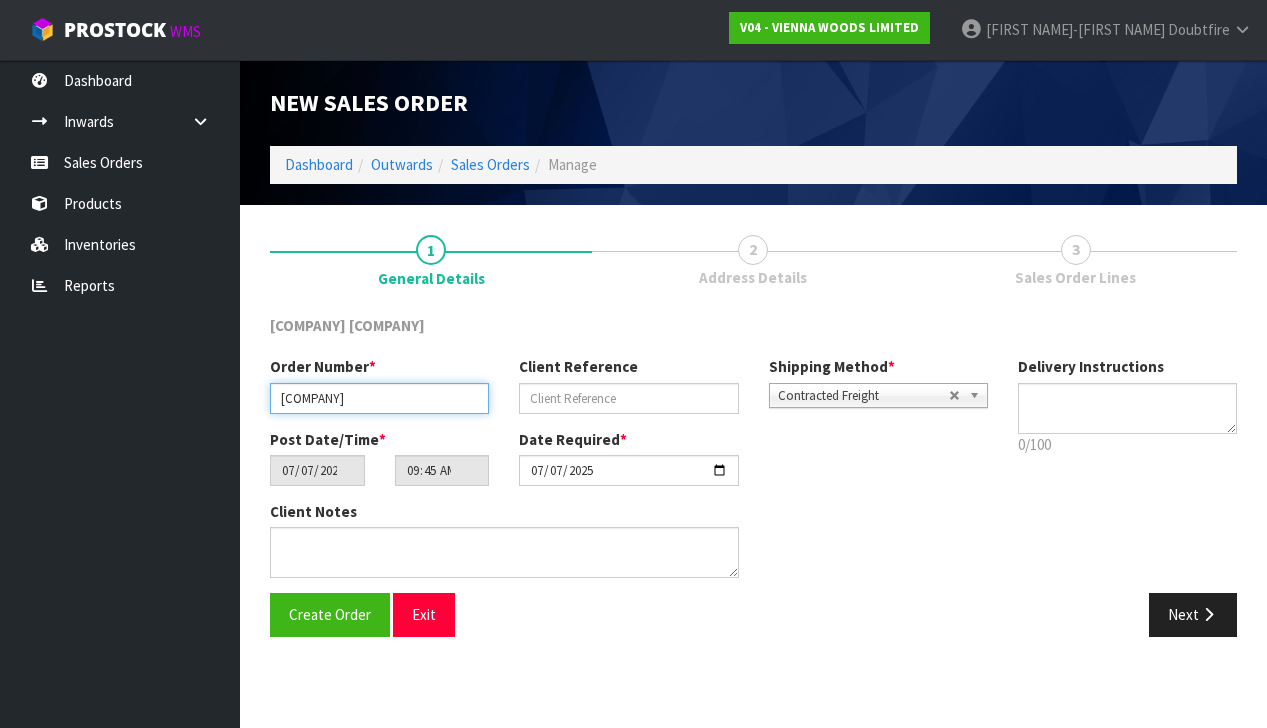 type on "[COMPANY]" 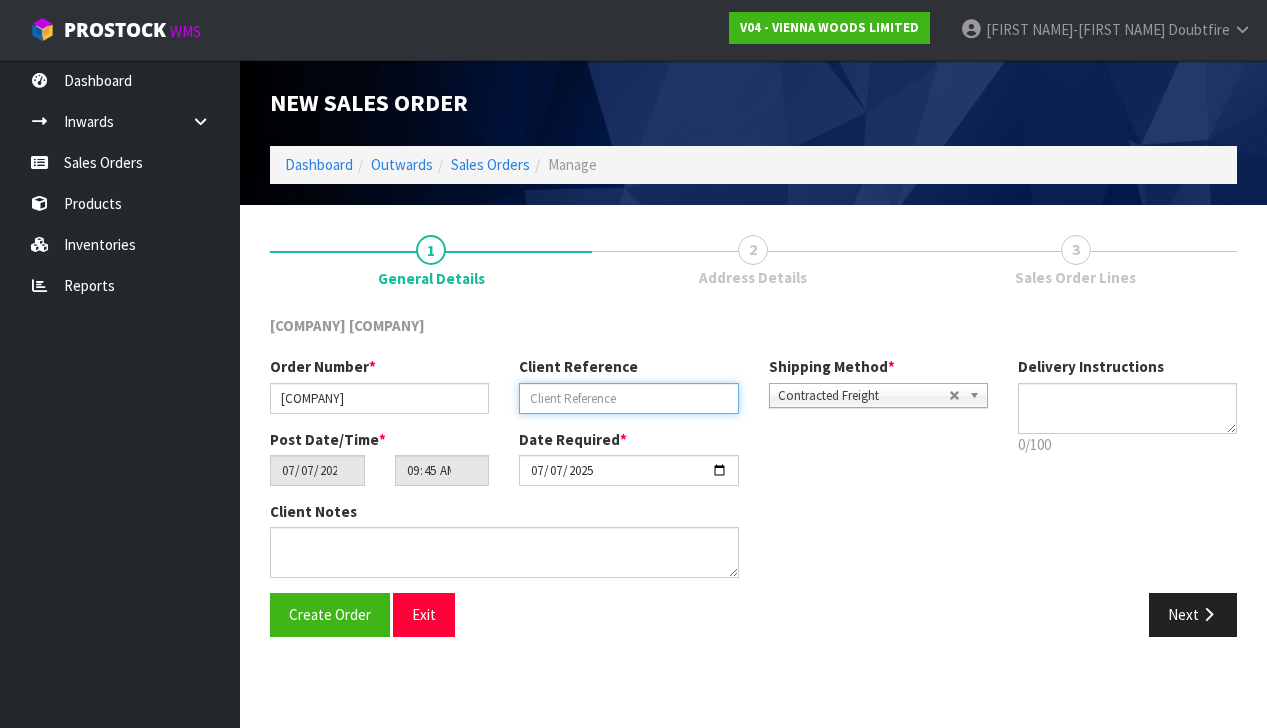 click at bounding box center (628, 398) 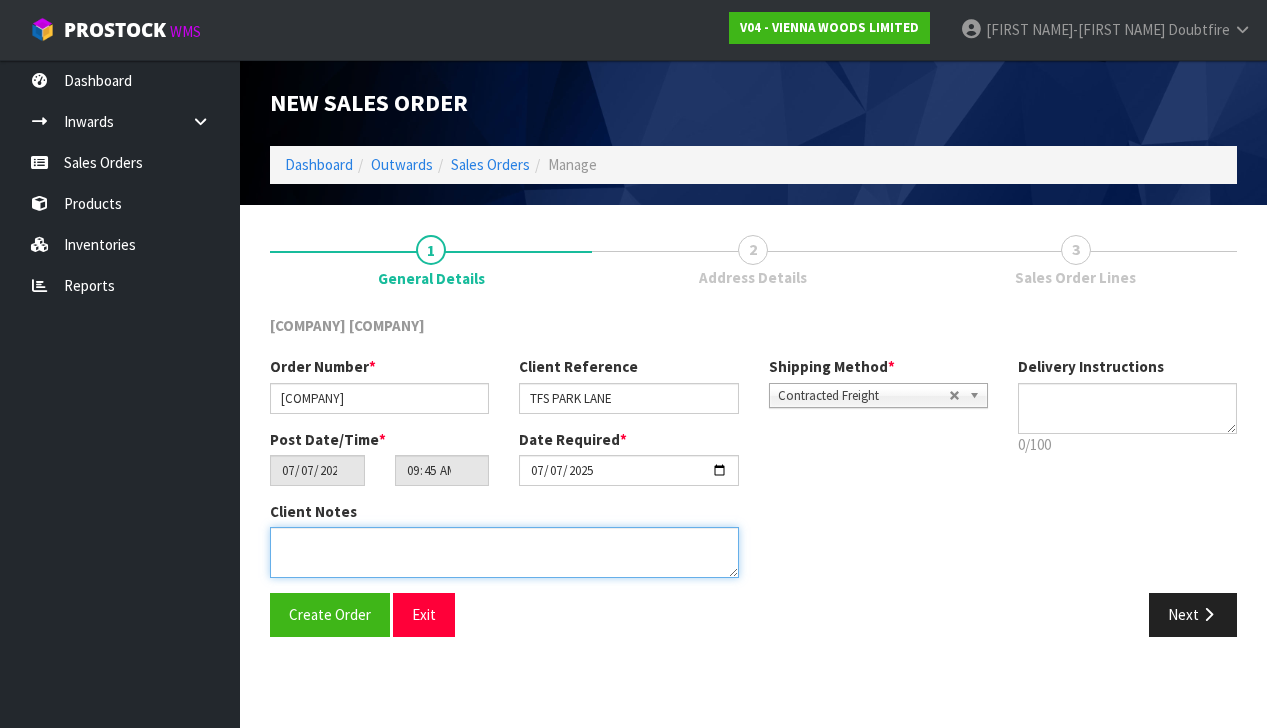 click at bounding box center (504, 552) 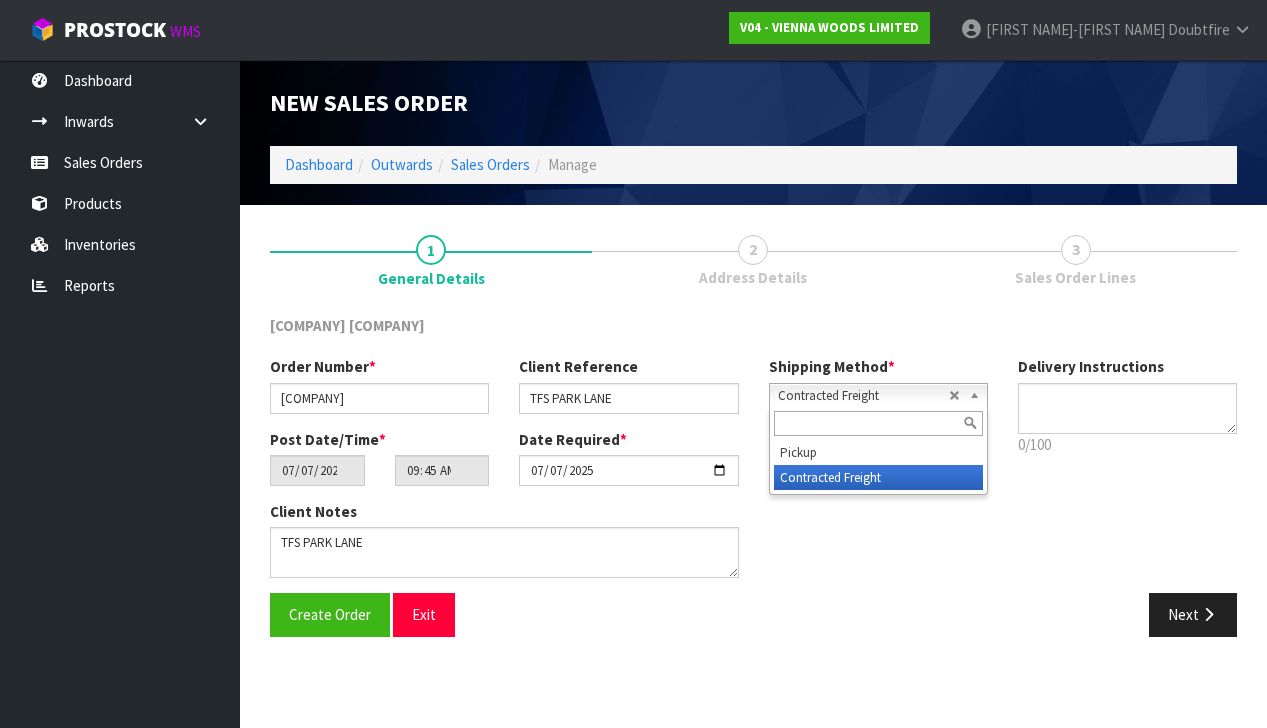 click on "Contracted Freight" at bounding box center [863, 396] 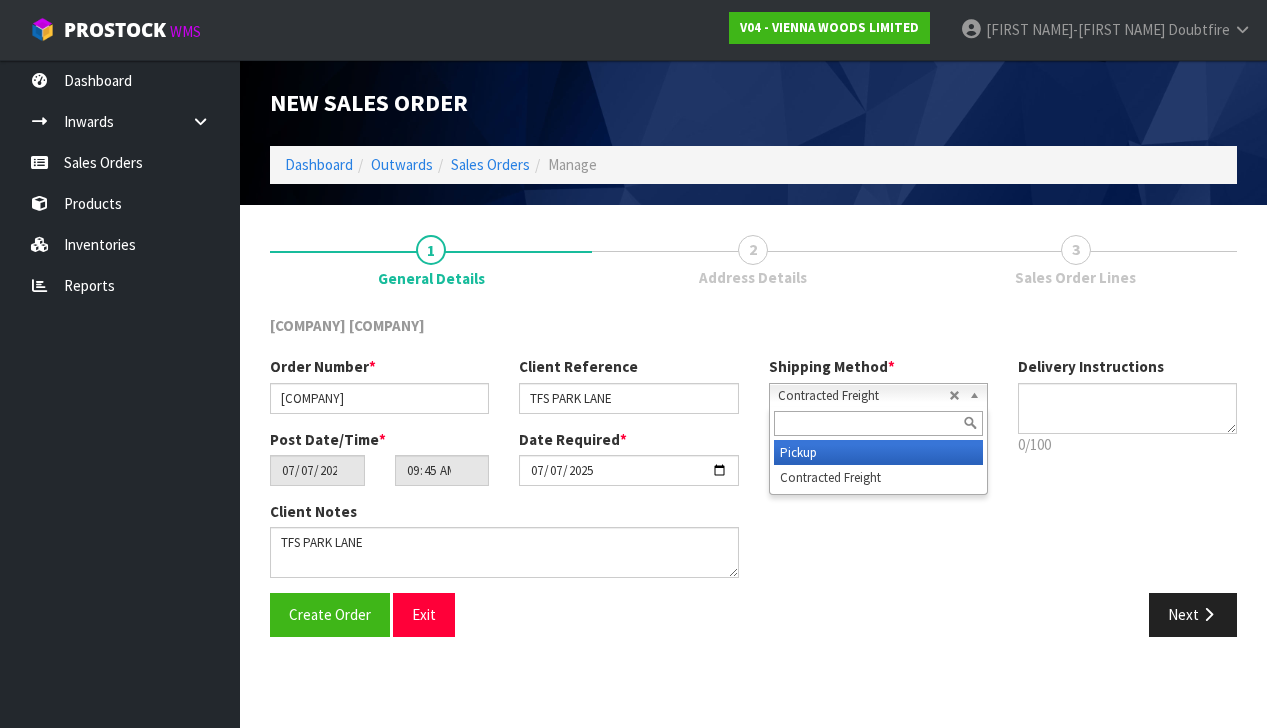 click on "Pickup" at bounding box center [878, 452] 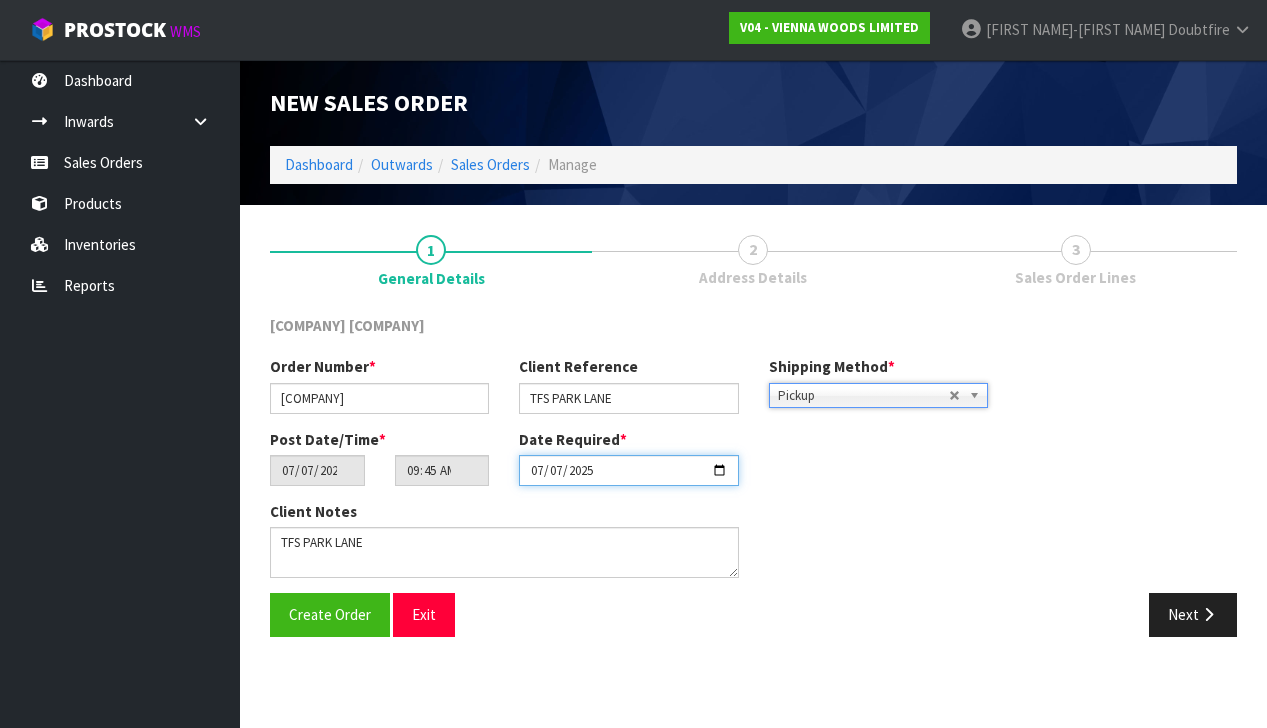 click on "2025-07-07" at bounding box center [628, 470] 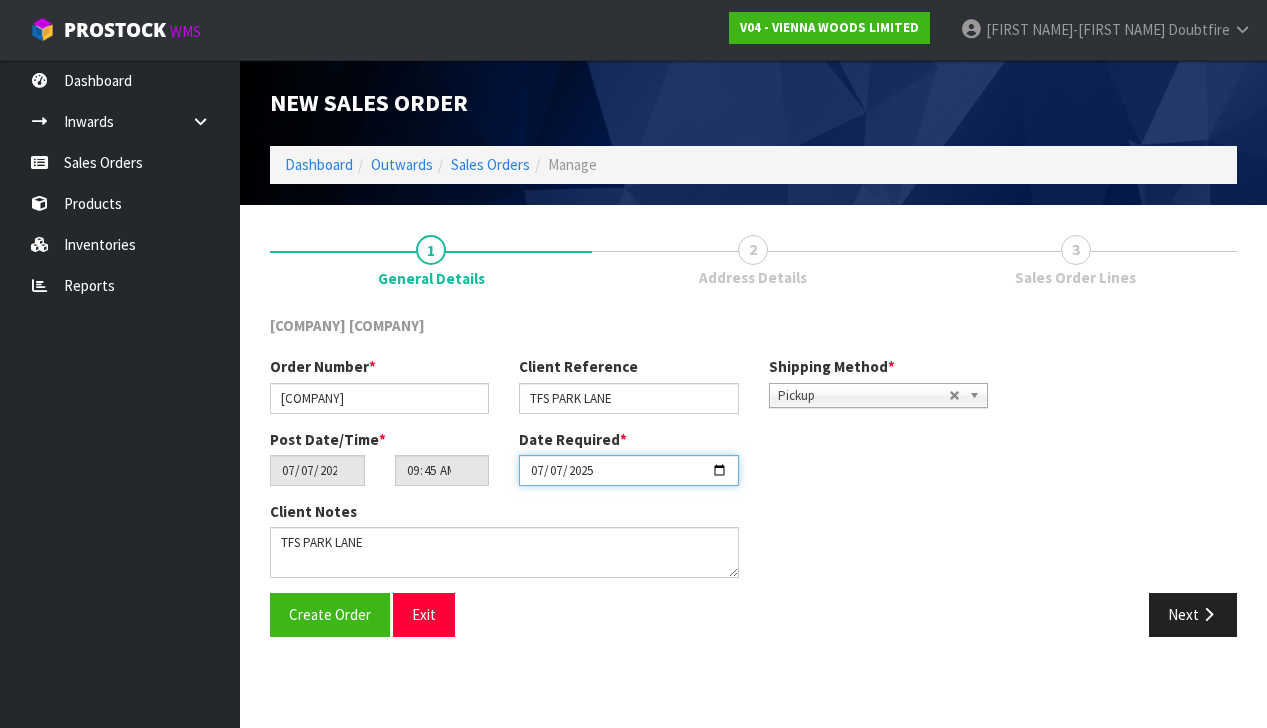type on "2025-07-08" 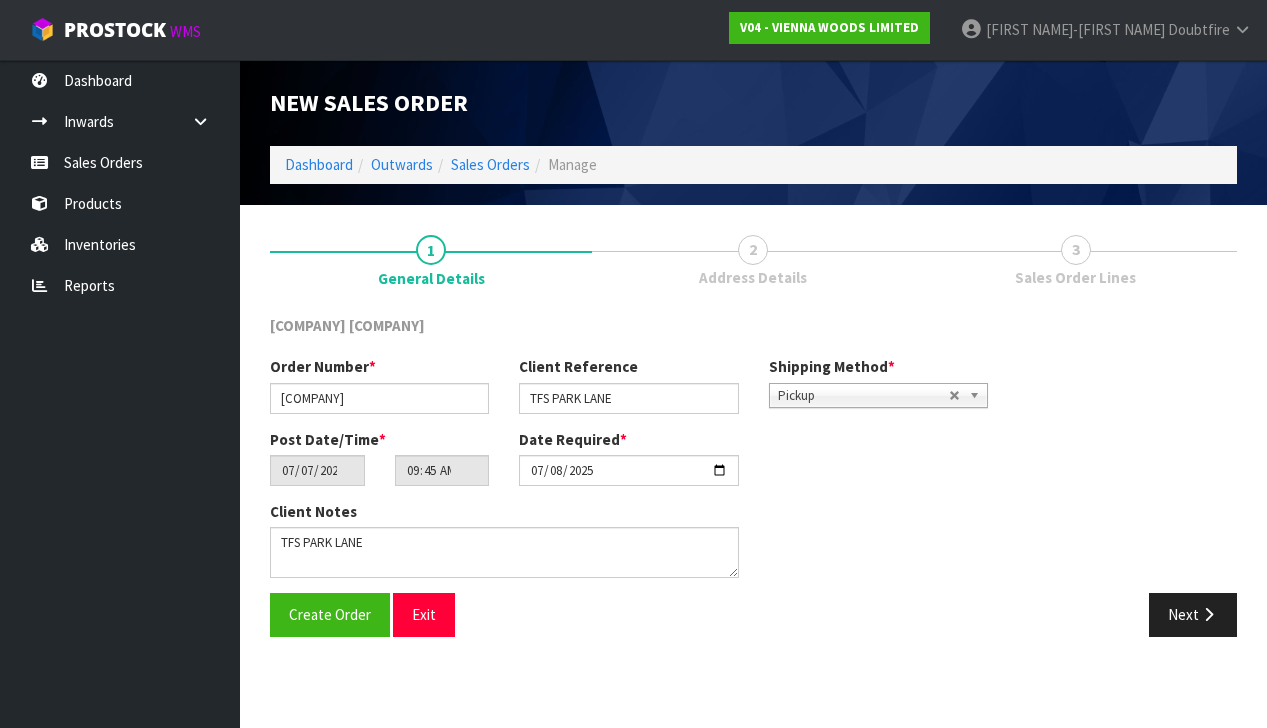 click on "Client Notes" at bounding box center (629, 547) 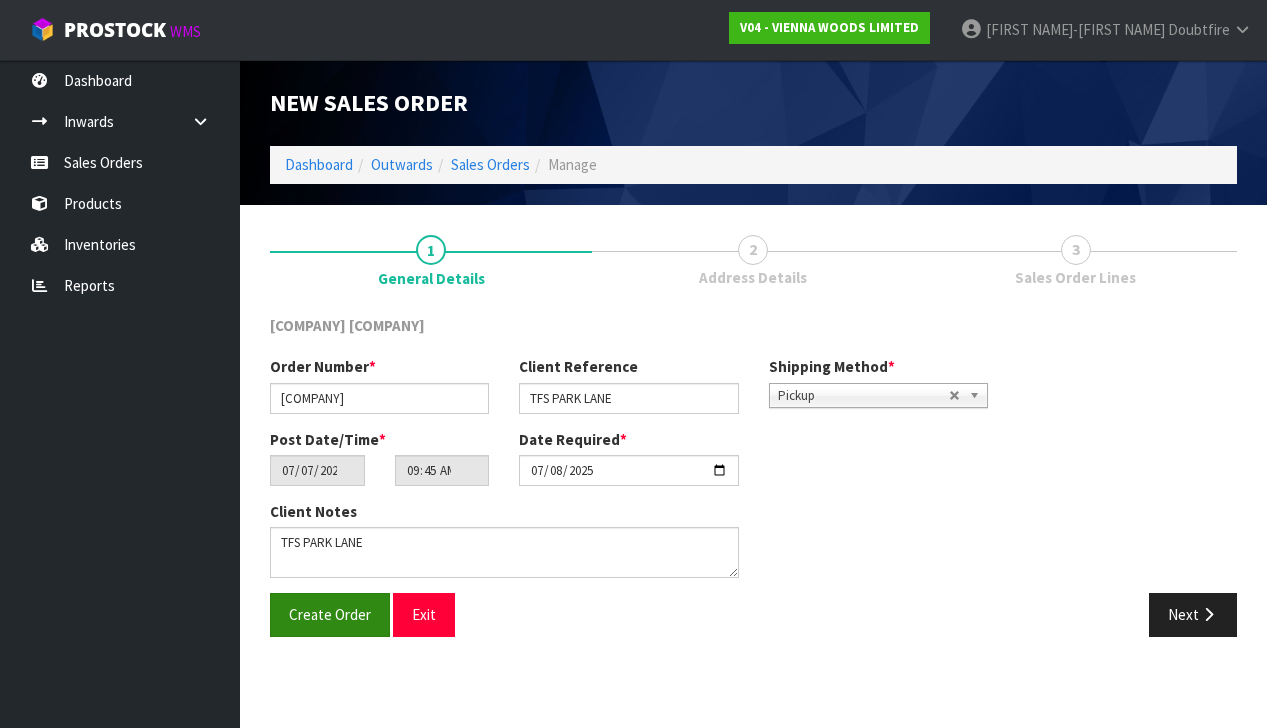 click on "Create Order" at bounding box center [330, 614] 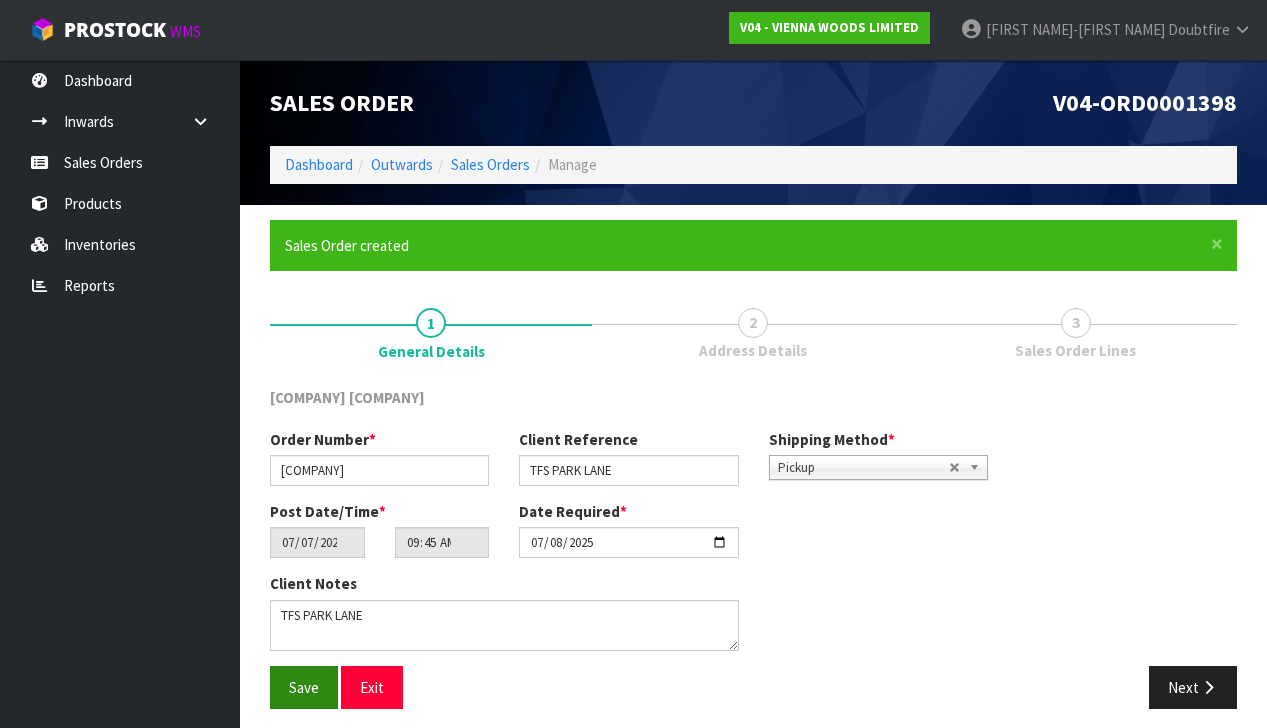 click on "Save" at bounding box center [304, 687] 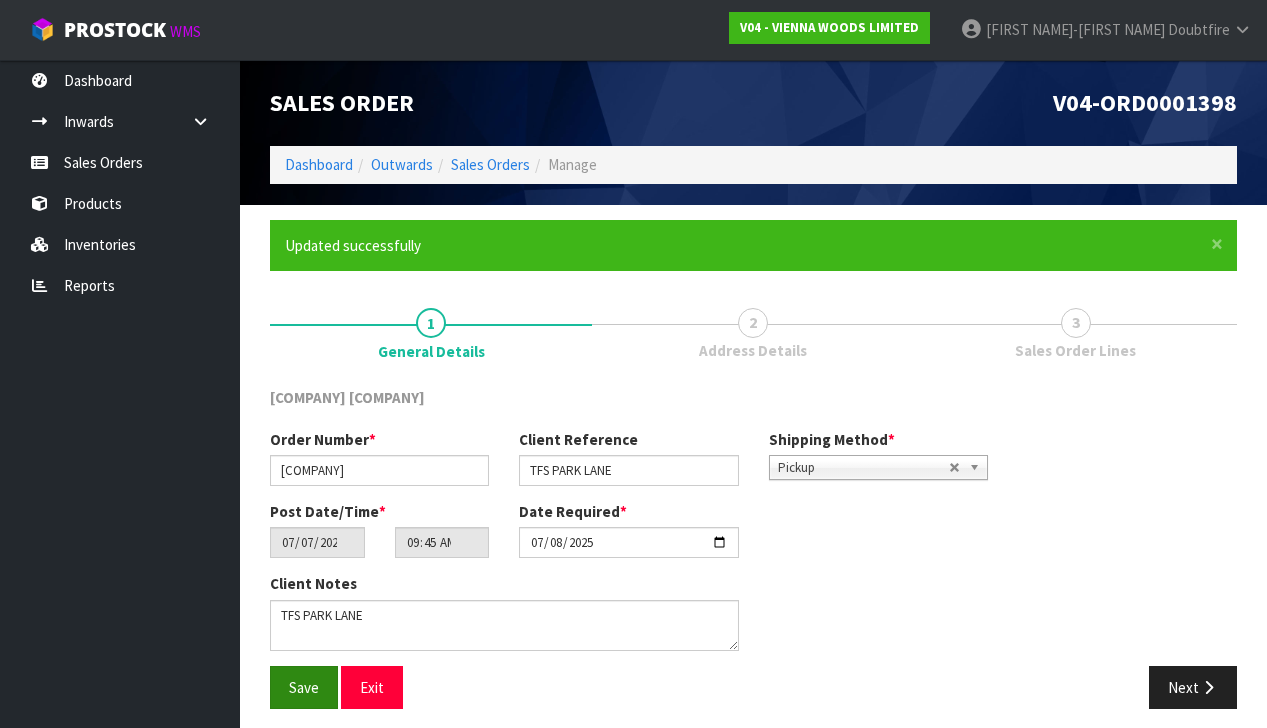 click on "Save" at bounding box center (304, 687) 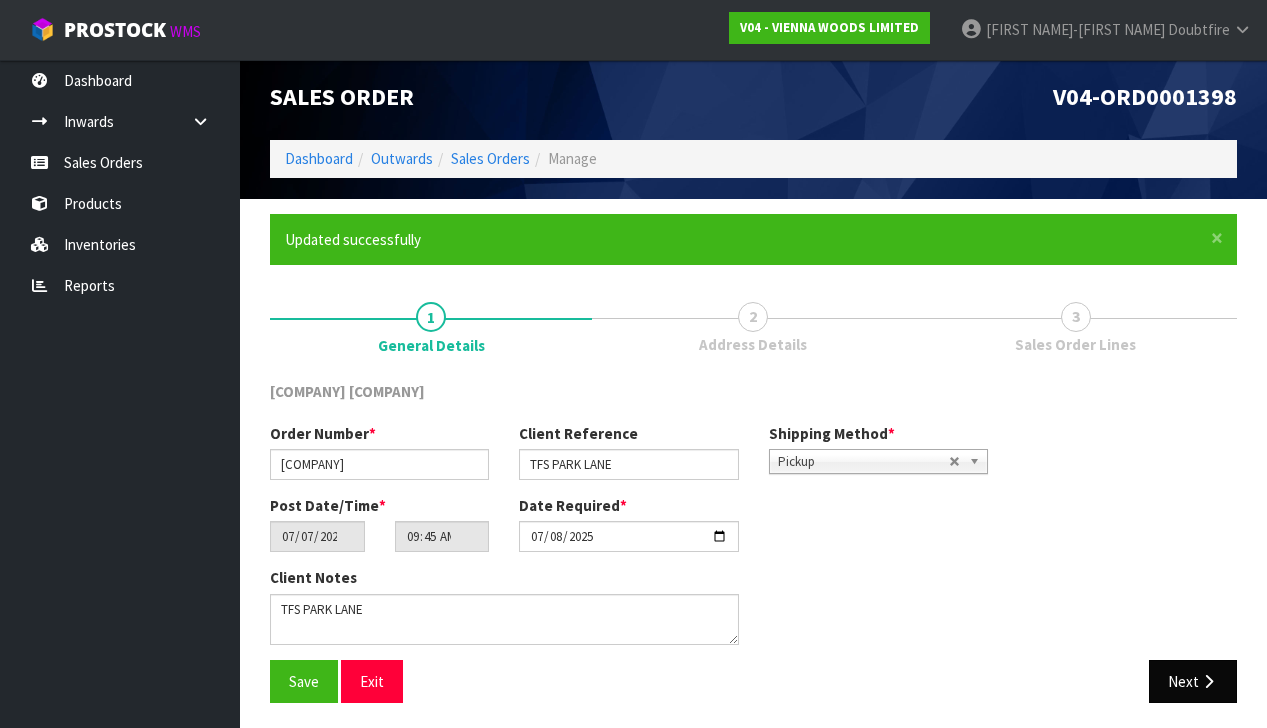 scroll, scrollTop: 0, scrollLeft: 0, axis: both 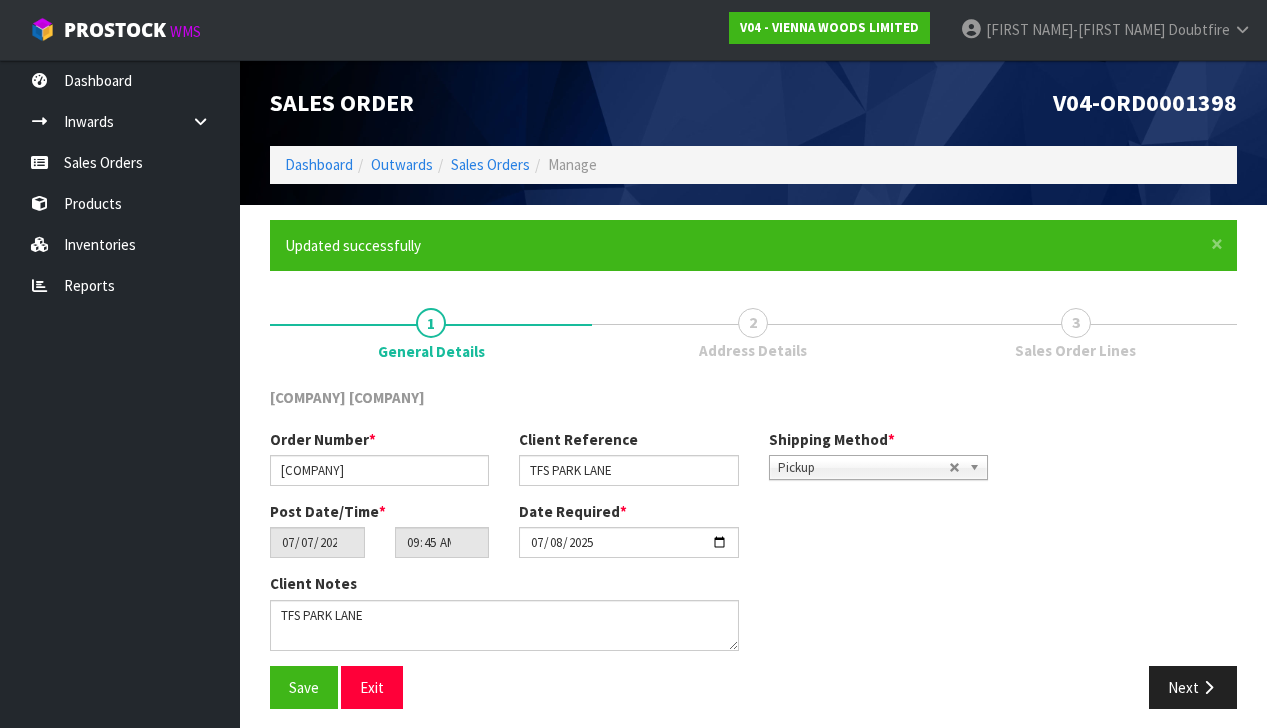 drag, startPoint x: 1186, startPoint y: 681, endPoint x: 1175, endPoint y: 671, distance: 14.866069 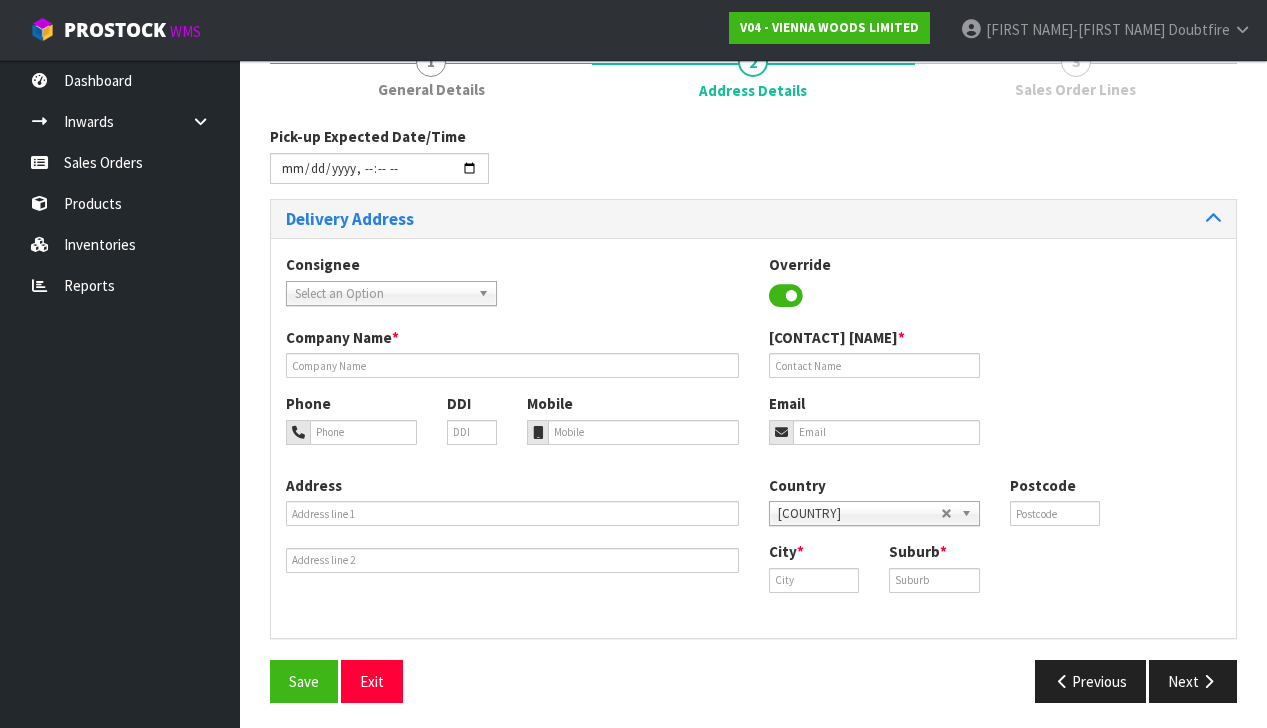 scroll, scrollTop: 260, scrollLeft: 0, axis: vertical 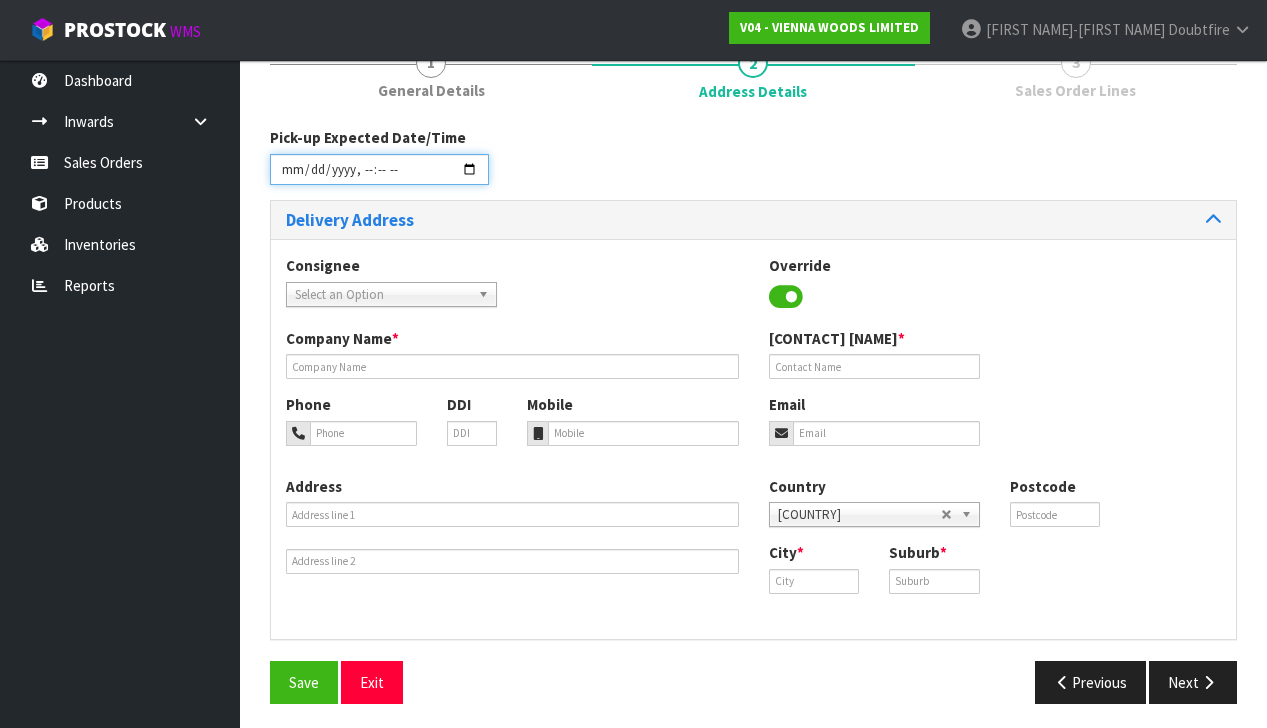 click at bounding box center (379, 169) 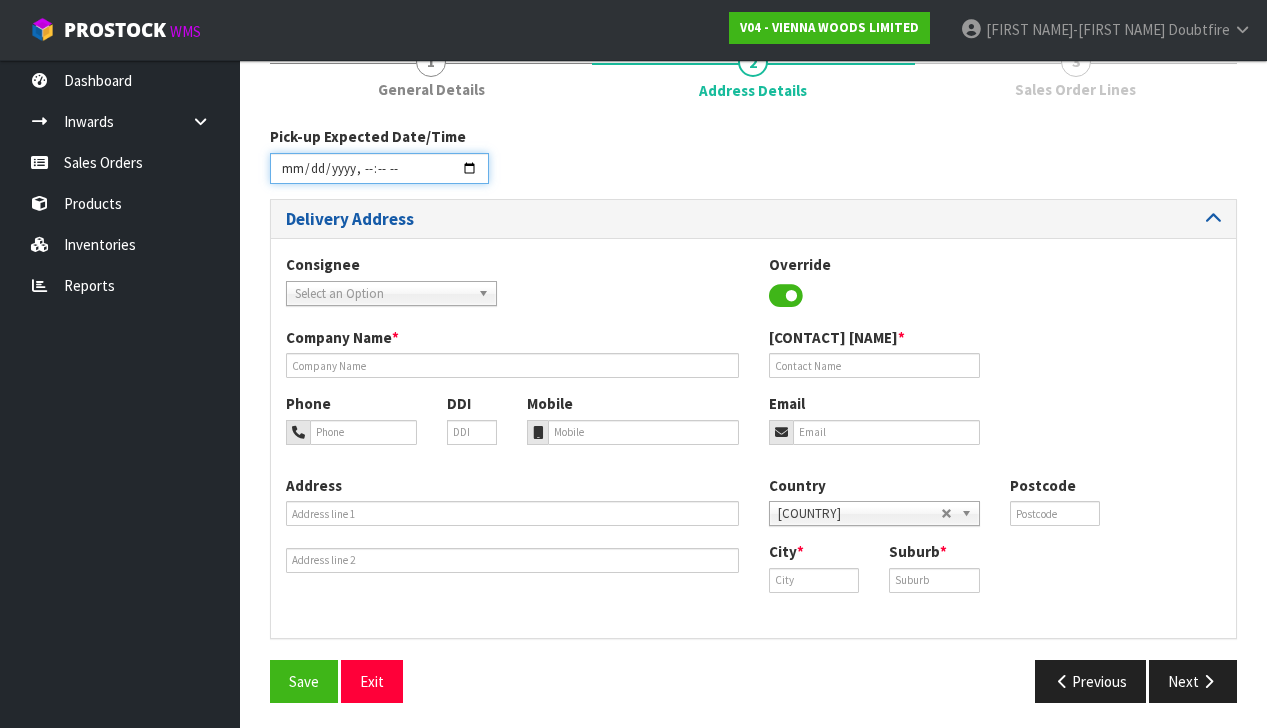 drag, startPoint x: 288, startPoint y: 178, endPoint x: 288, endPoint y: 224, distance: 46 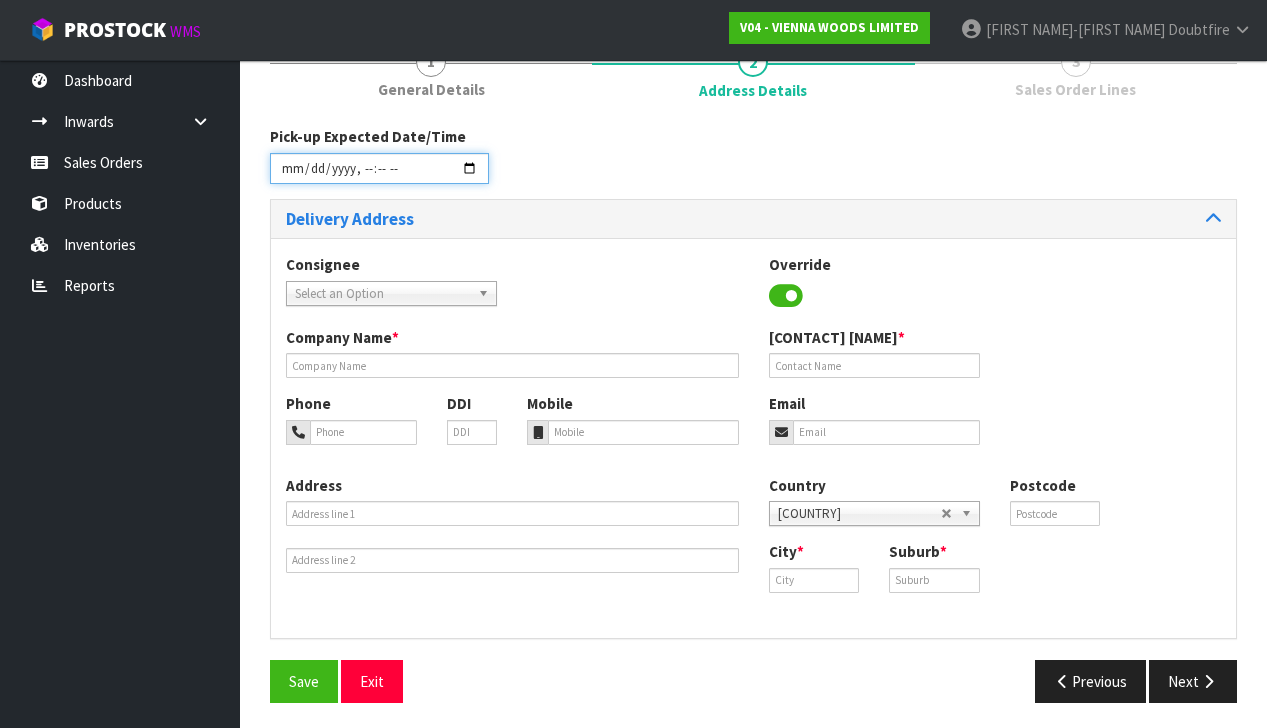 scroll, scrollTop: 260, scrollLeft: 0, axis: vertical 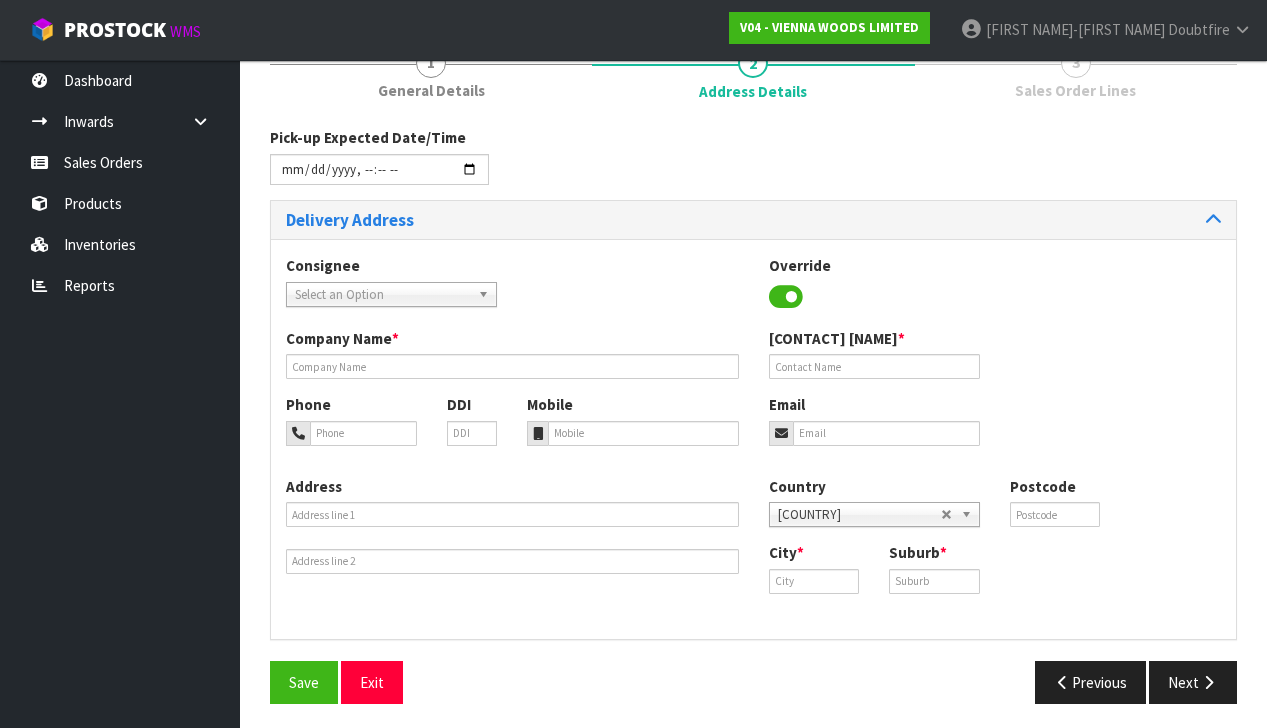 drag, startPoint x: 655, startPoint y: 147, endPoint x: 580, endPoint y: 151, distance: 75.10659 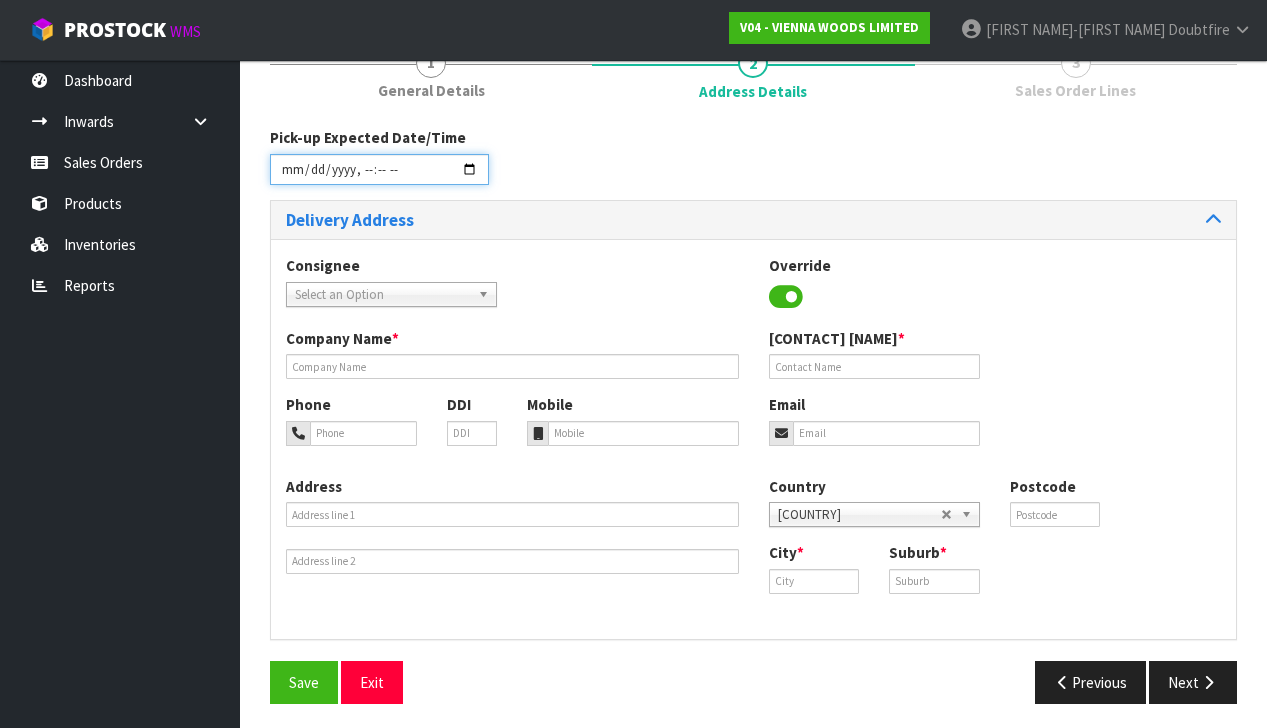 click at bounding box center [379, 169] 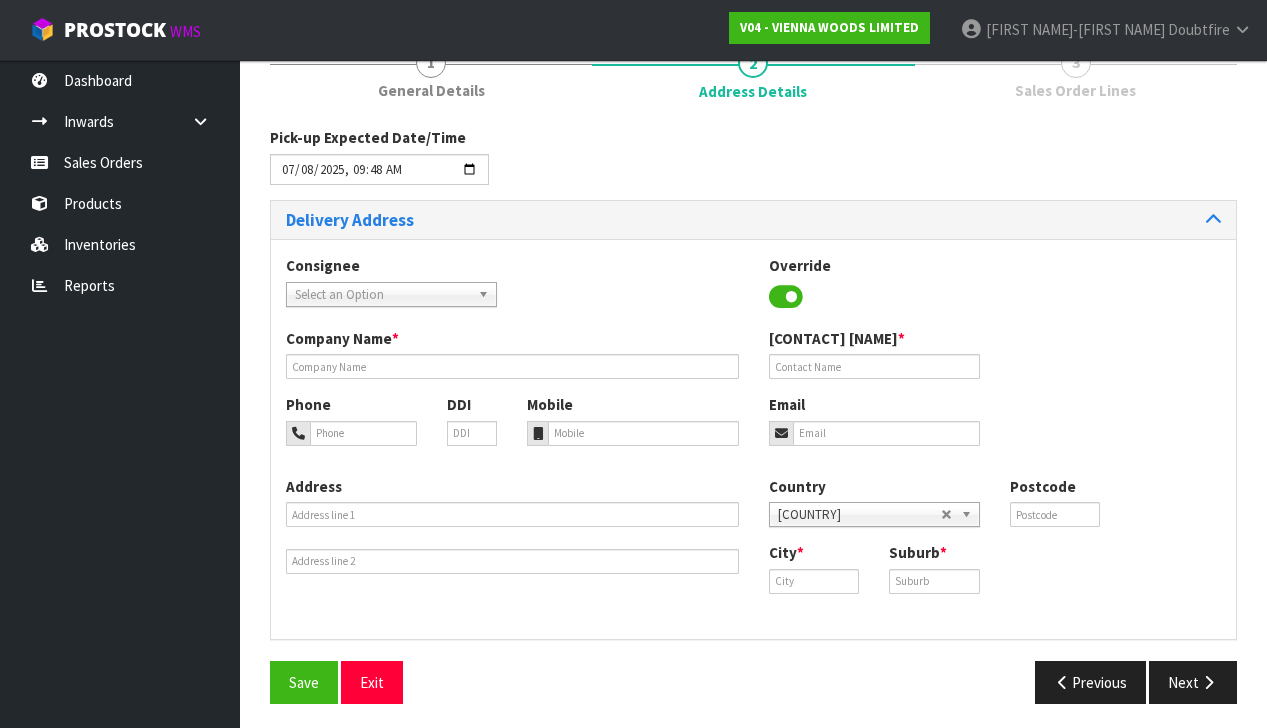 drag, startPoint x: 602, startPoint y: 170, endPoint x: 580, endPoint y: 181, distance: 24.596748 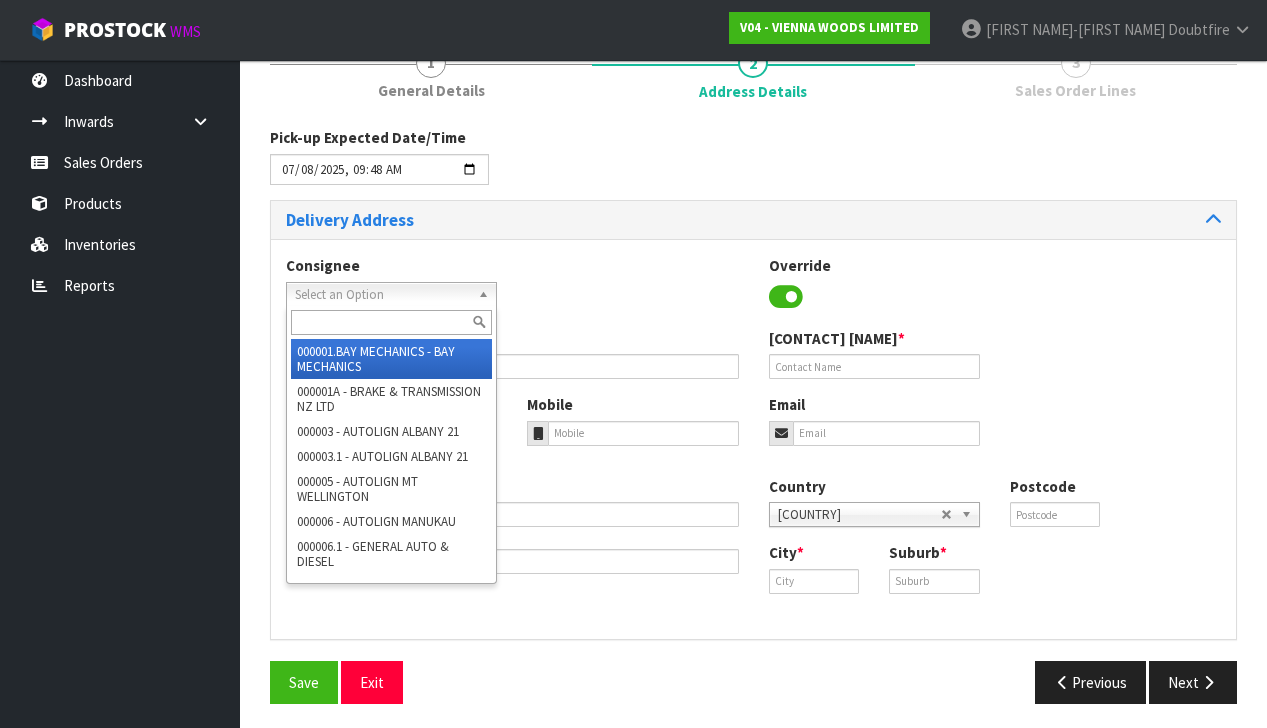 click on "Select an Option" at bounding box center (382, 295) 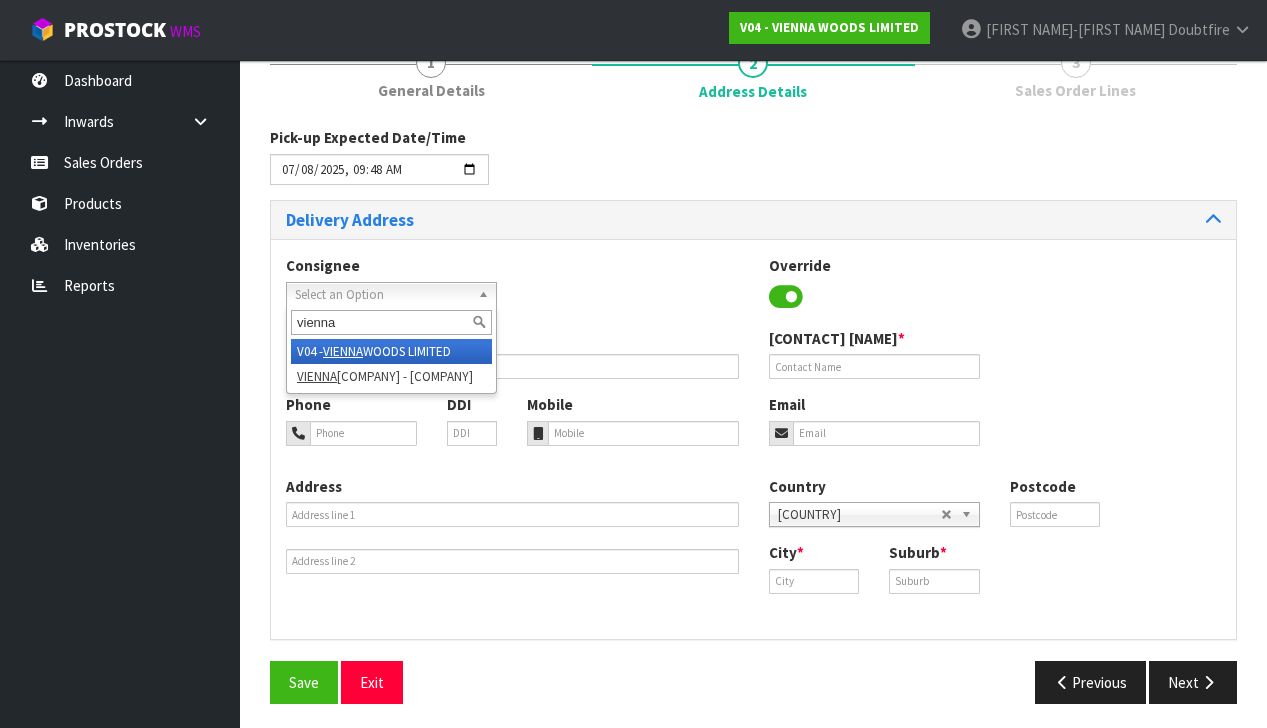 type on "vienna" 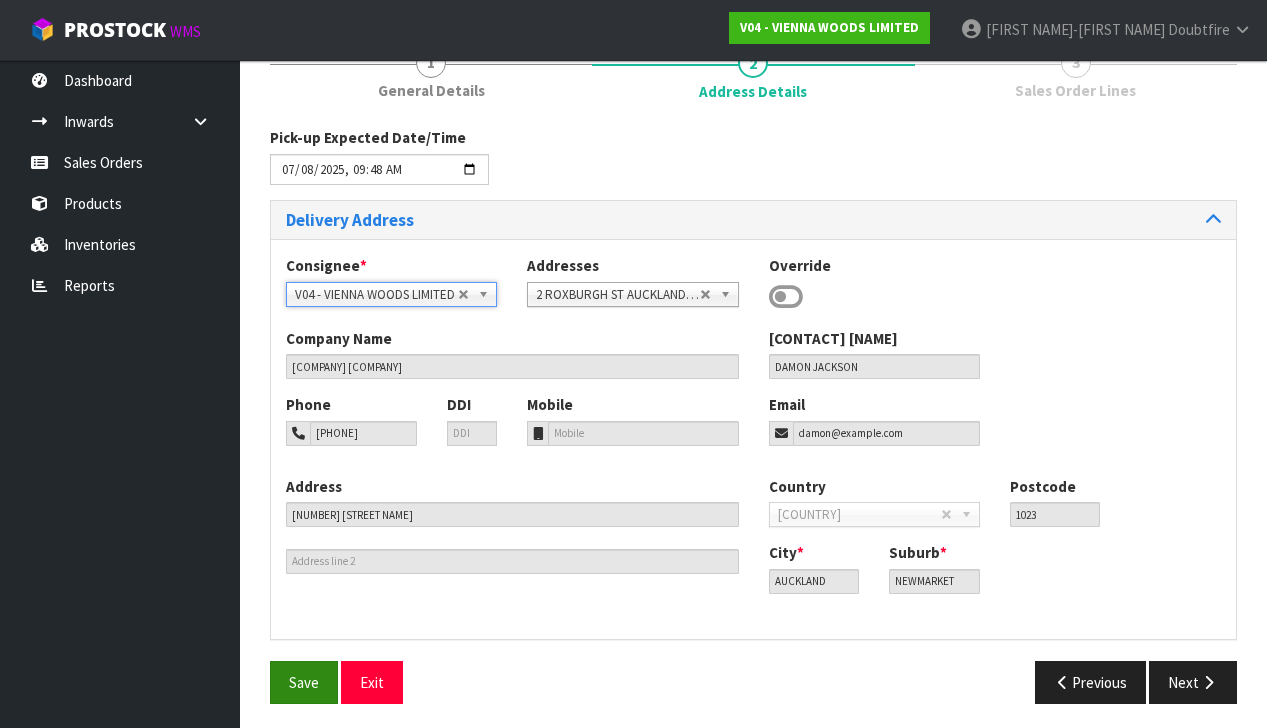 click on "Save" at bounding box center [304, 682] 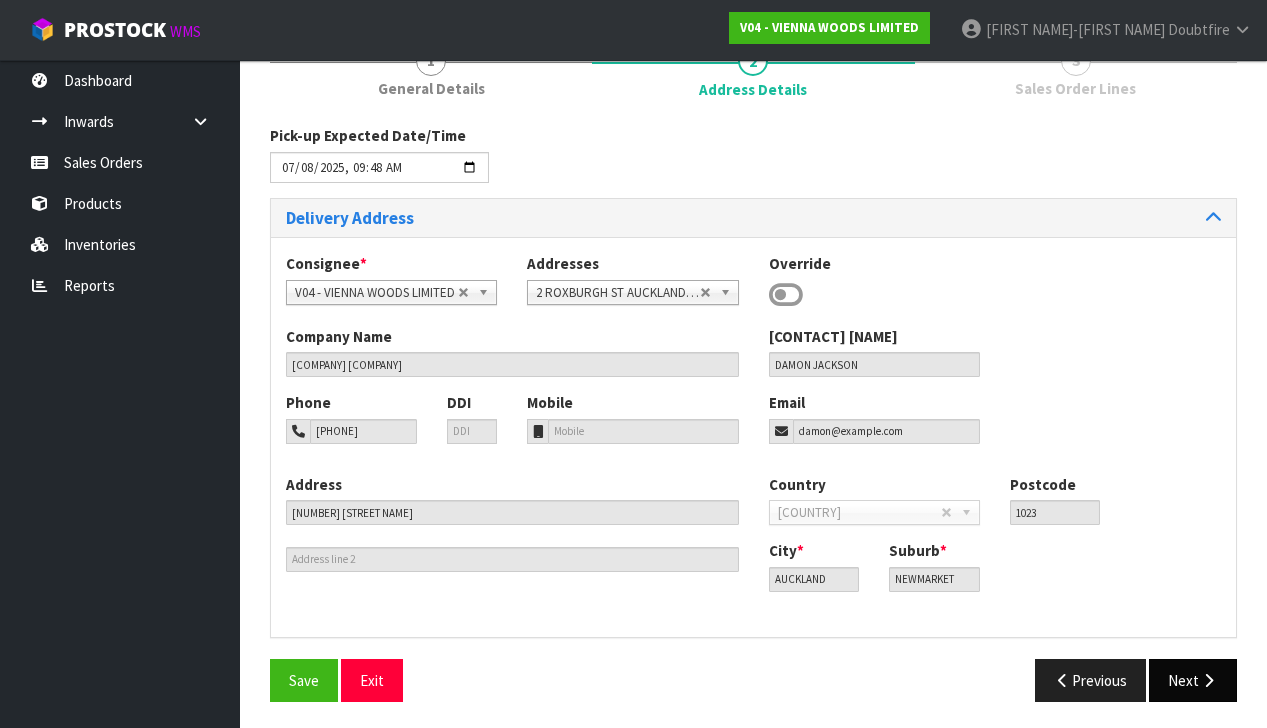 scroll, scrollTop: 260, scrollLeft: 0, axis: vertical 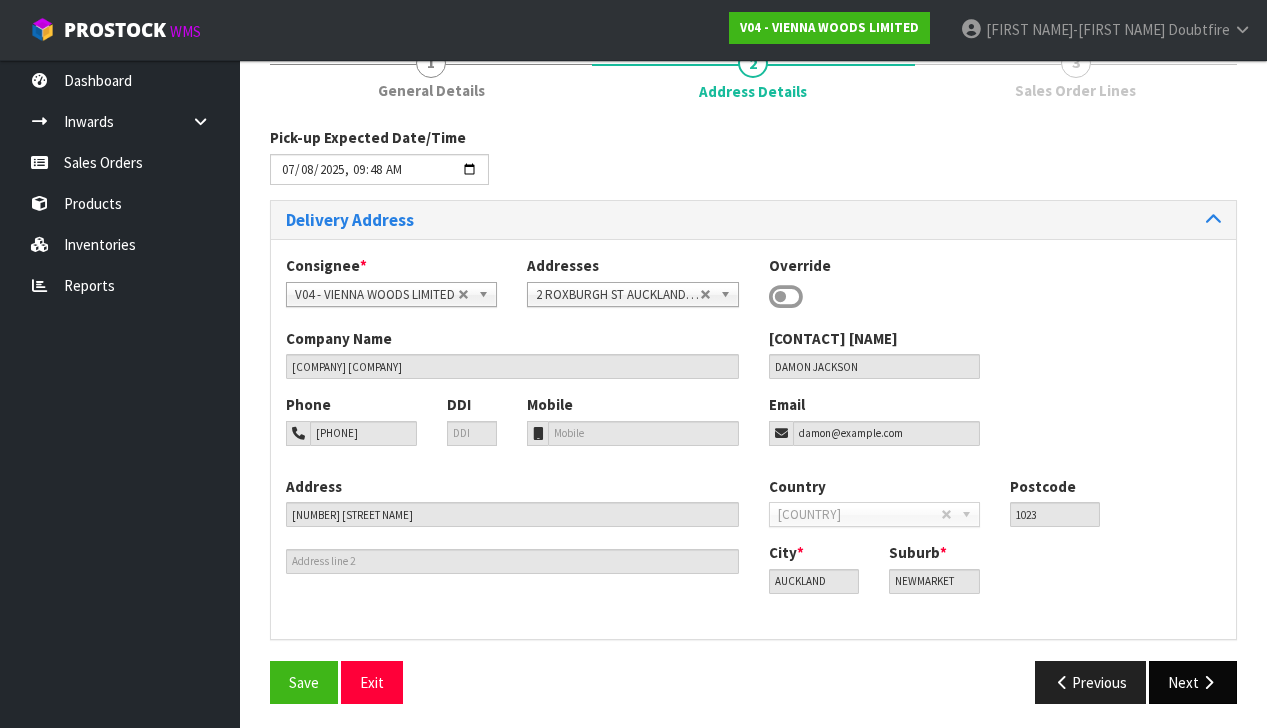 click at bounding box center [1208, 682] 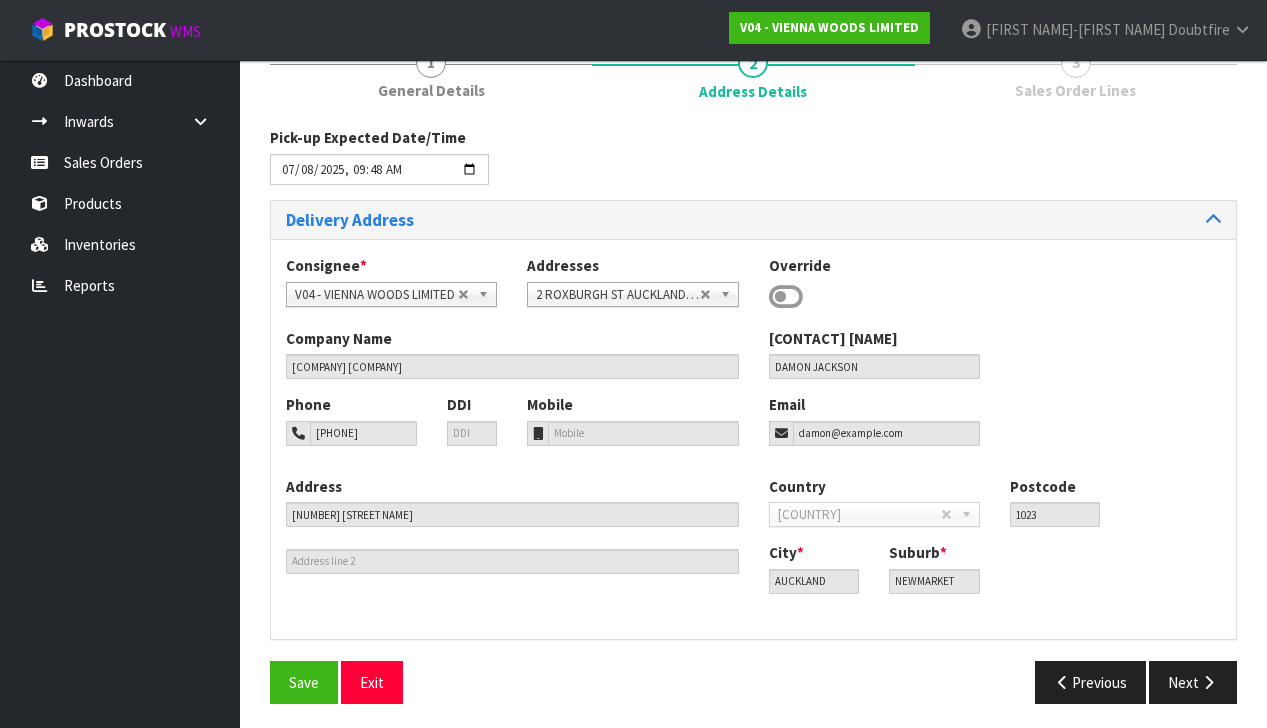 scroll, scrollTop: 0, scrollLeft: 0, axis: both 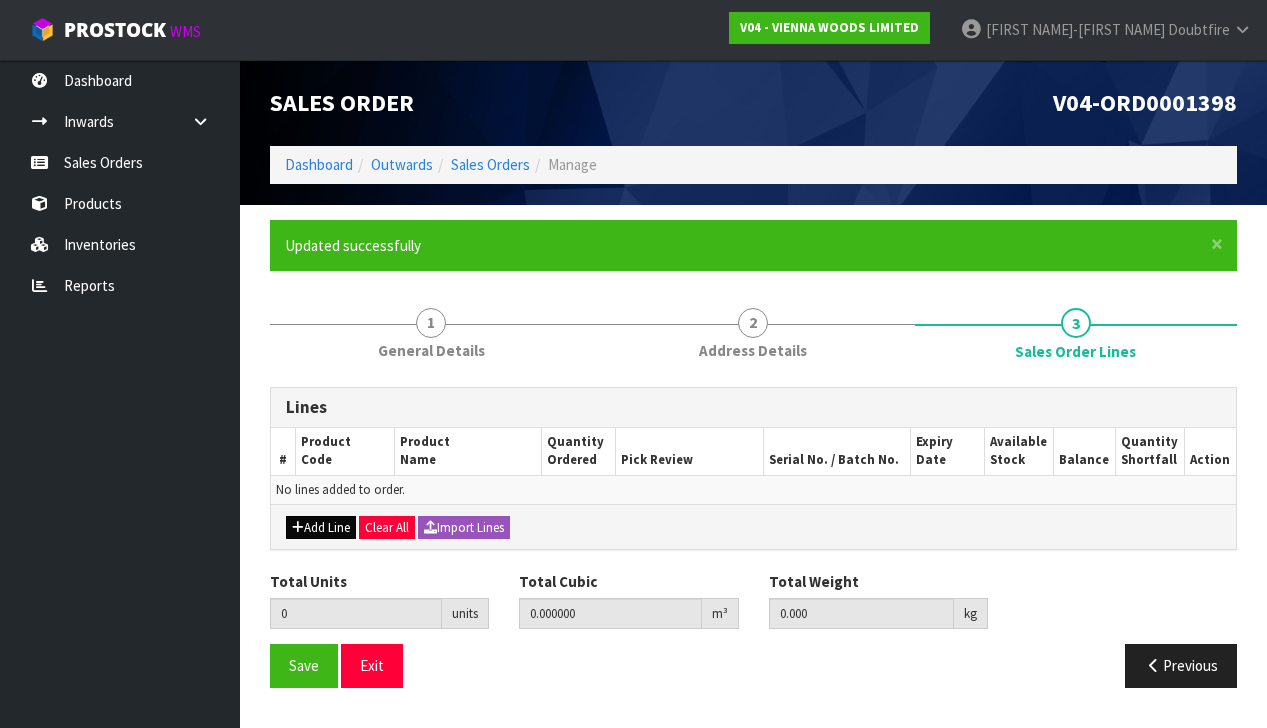 click on "Add Line" at bounding box center [321, 528] 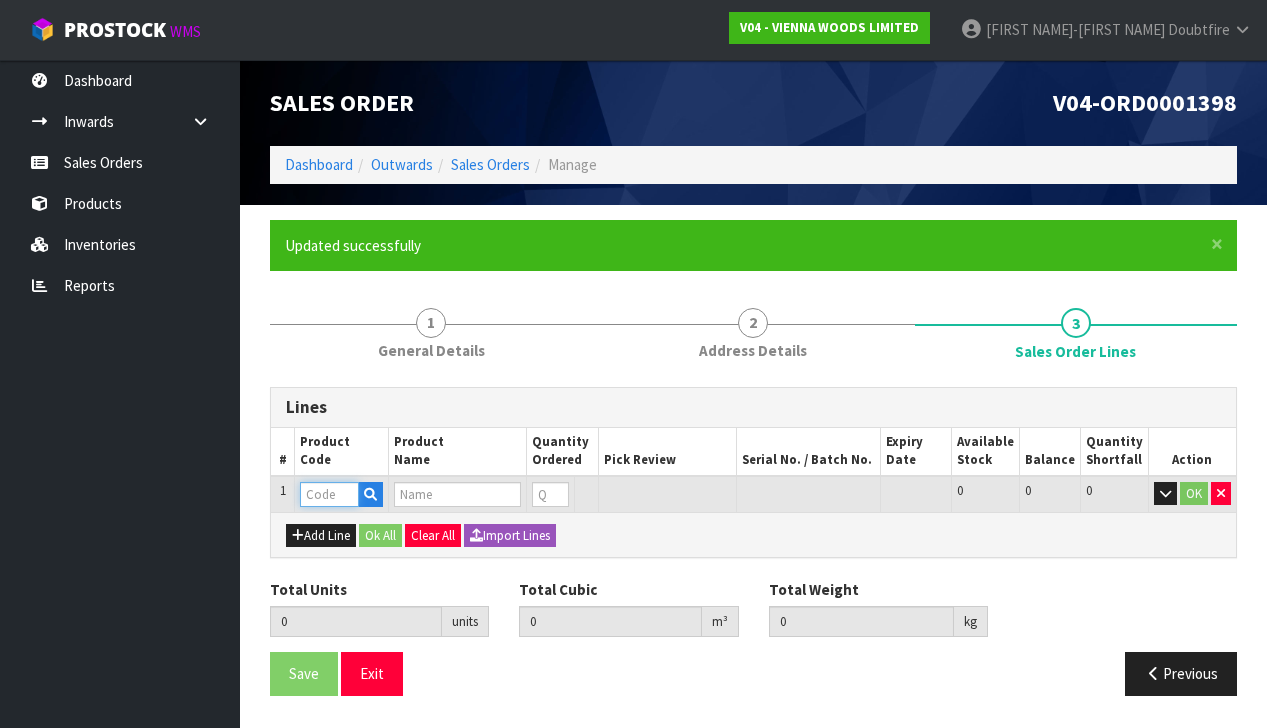 click at bounding box center (329, 494) 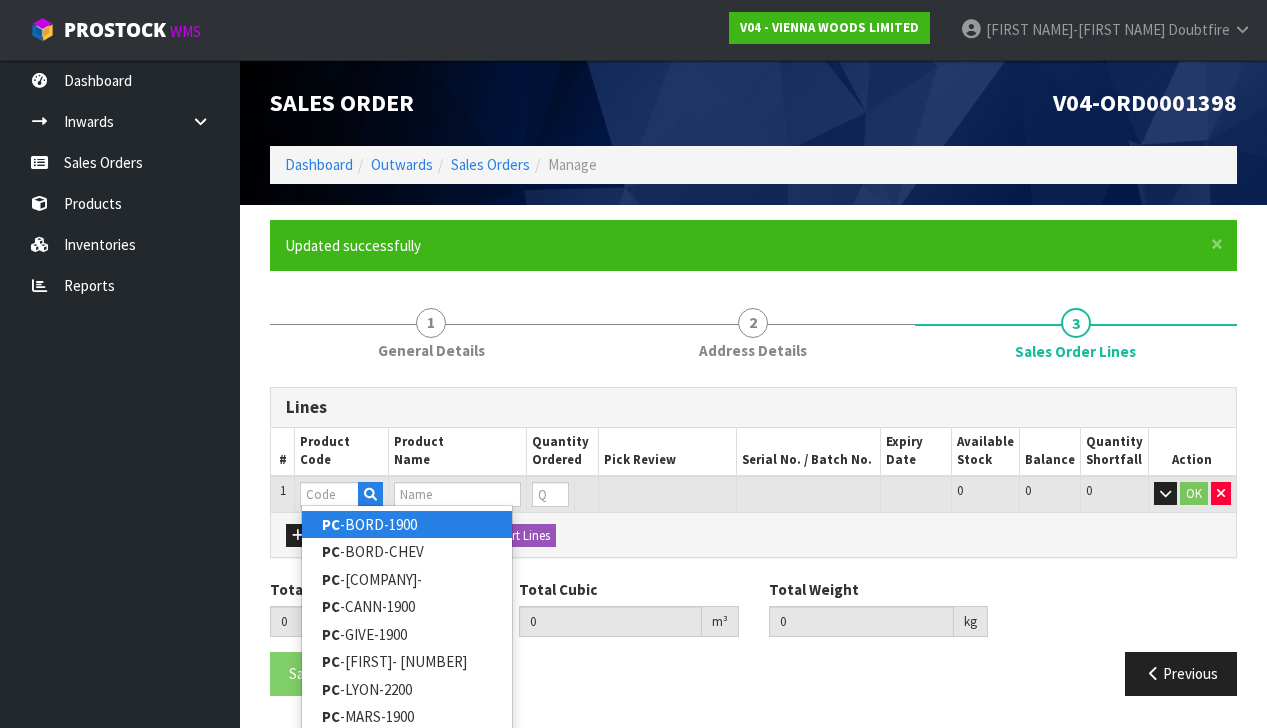 click on "[COMPANY]-[COMPANY]-[NUMBER]" at bounding box center (407, 524) 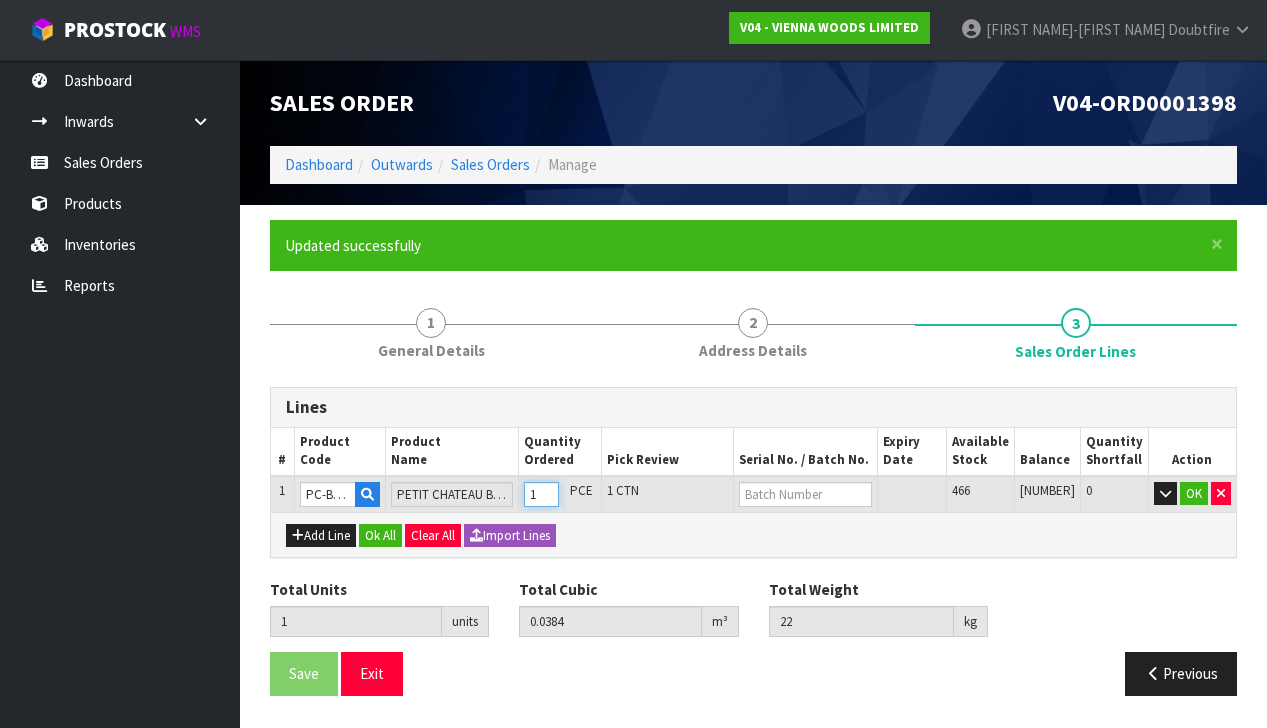 click on "1" at bounding box center (541, 494) 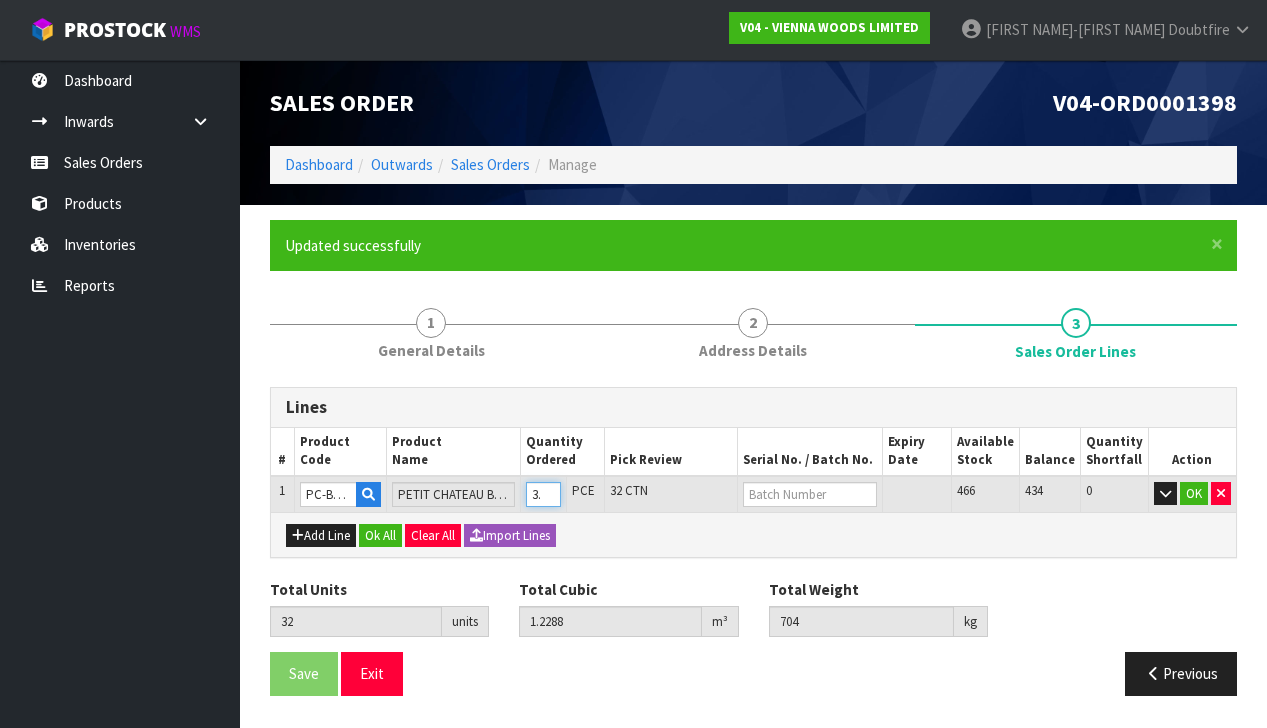 type on "32" 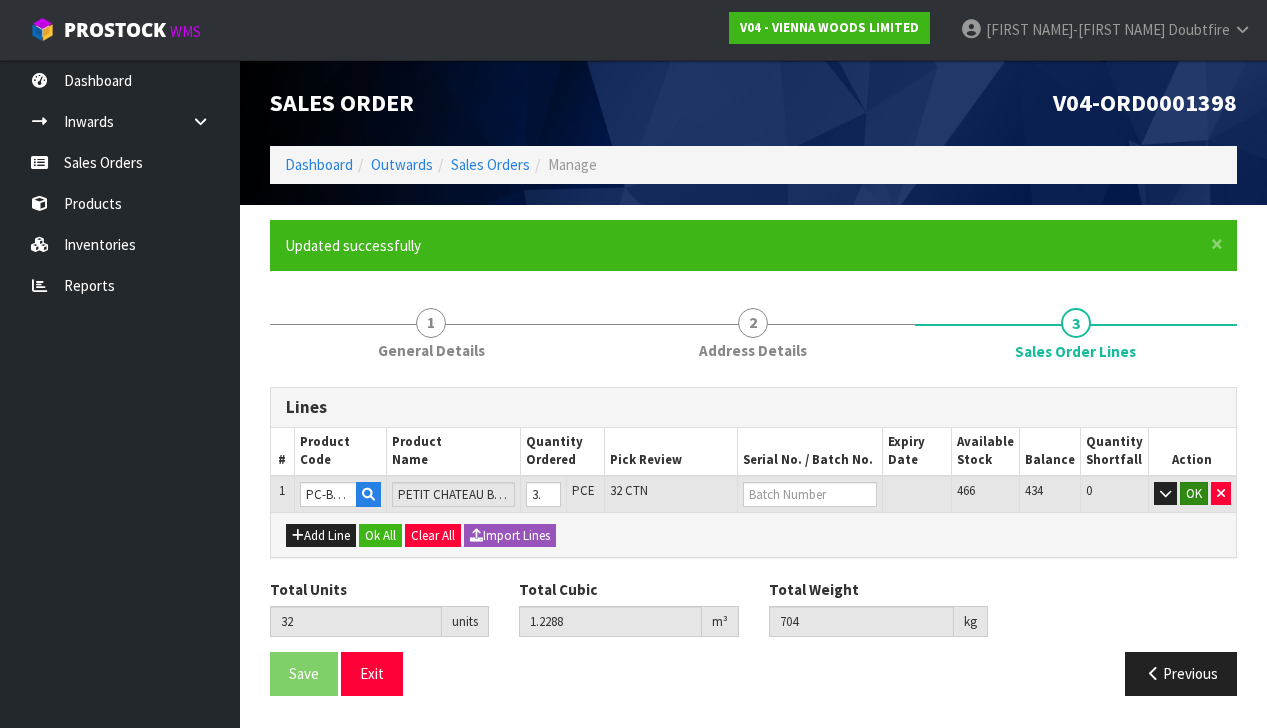 click on "OK" at bounding box center (1194, 494) 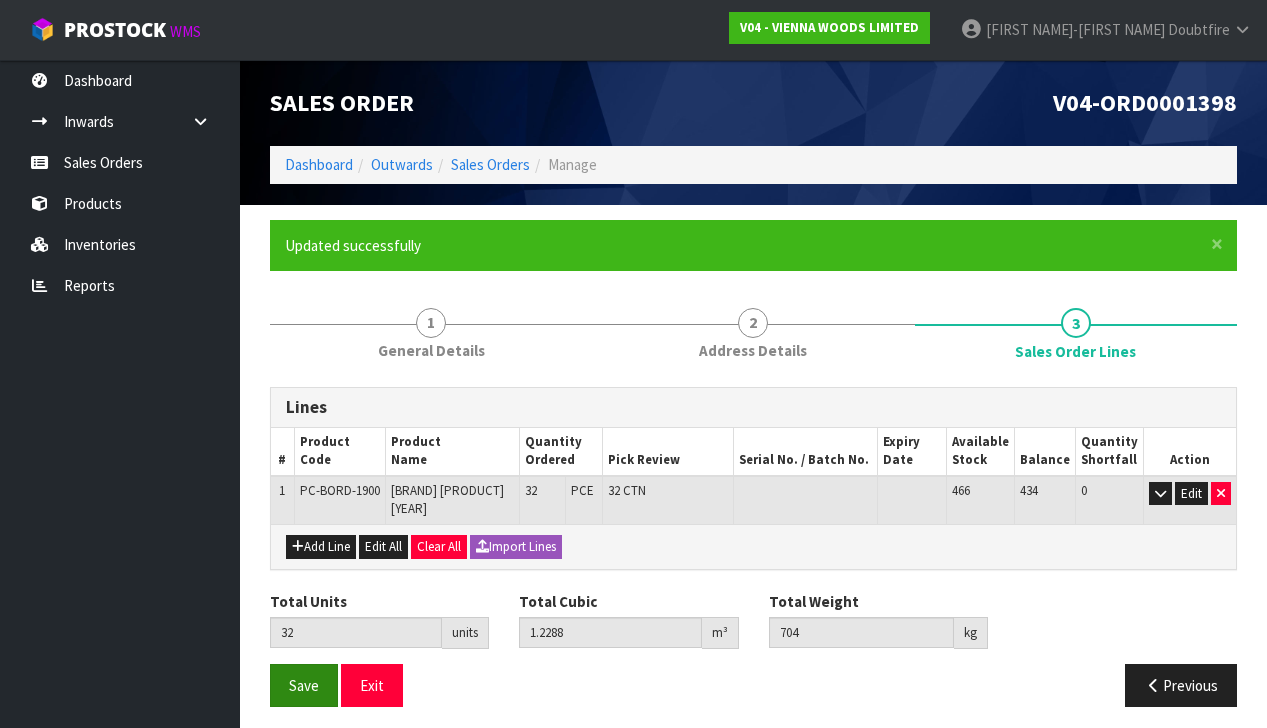 click on "Save" at bounding box center [304, 685] 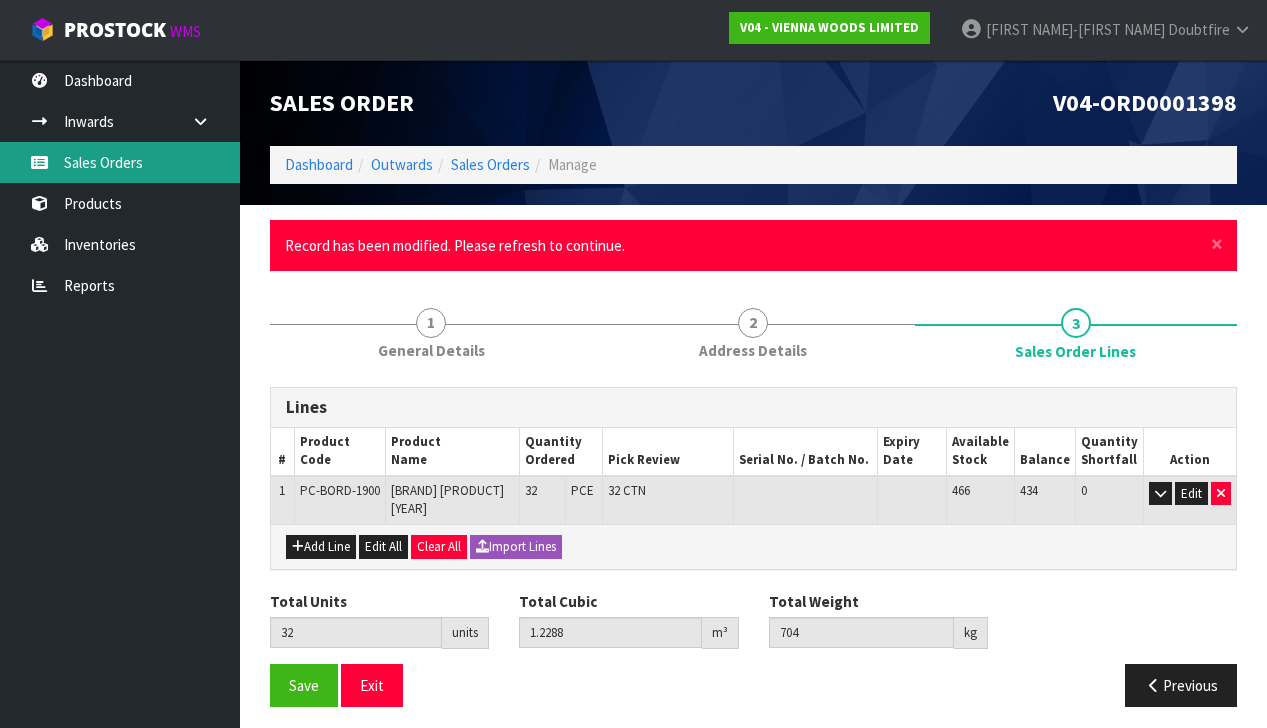 click on "Sales Orders" at bounding box center [120, 162] 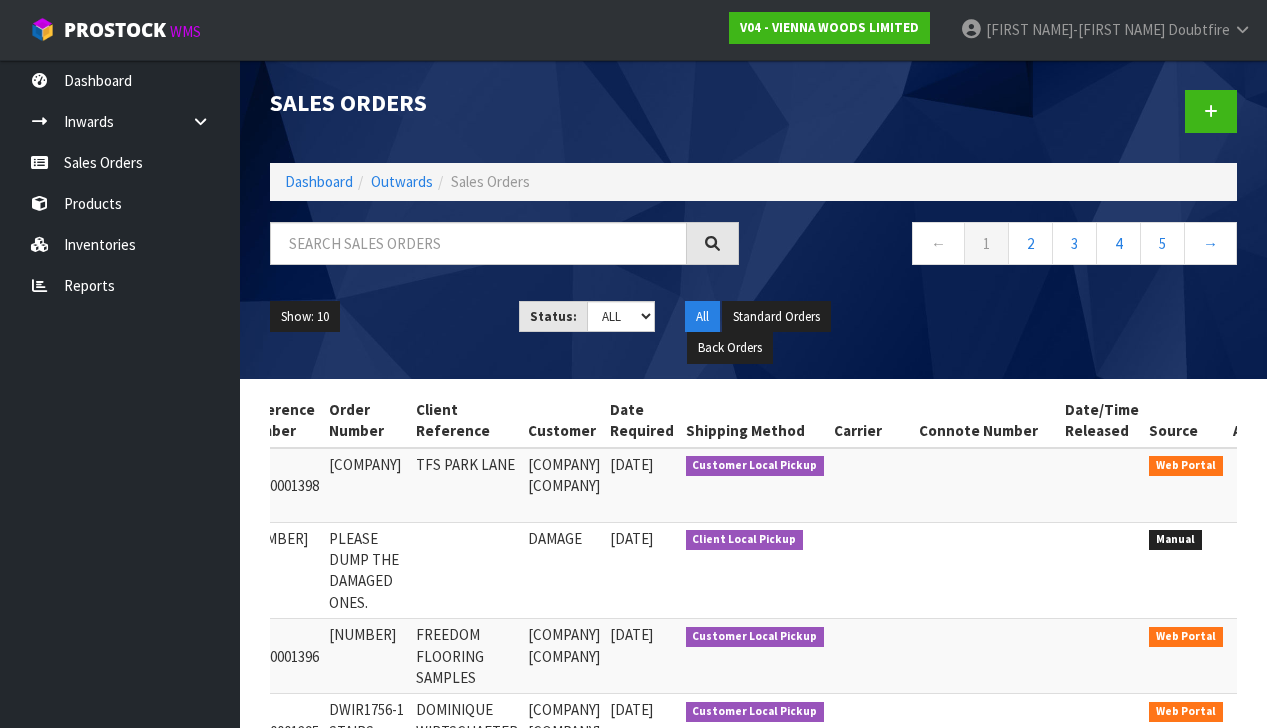 scroll, scrollTop: 0, scrollLeft: 172, axis: horizontal 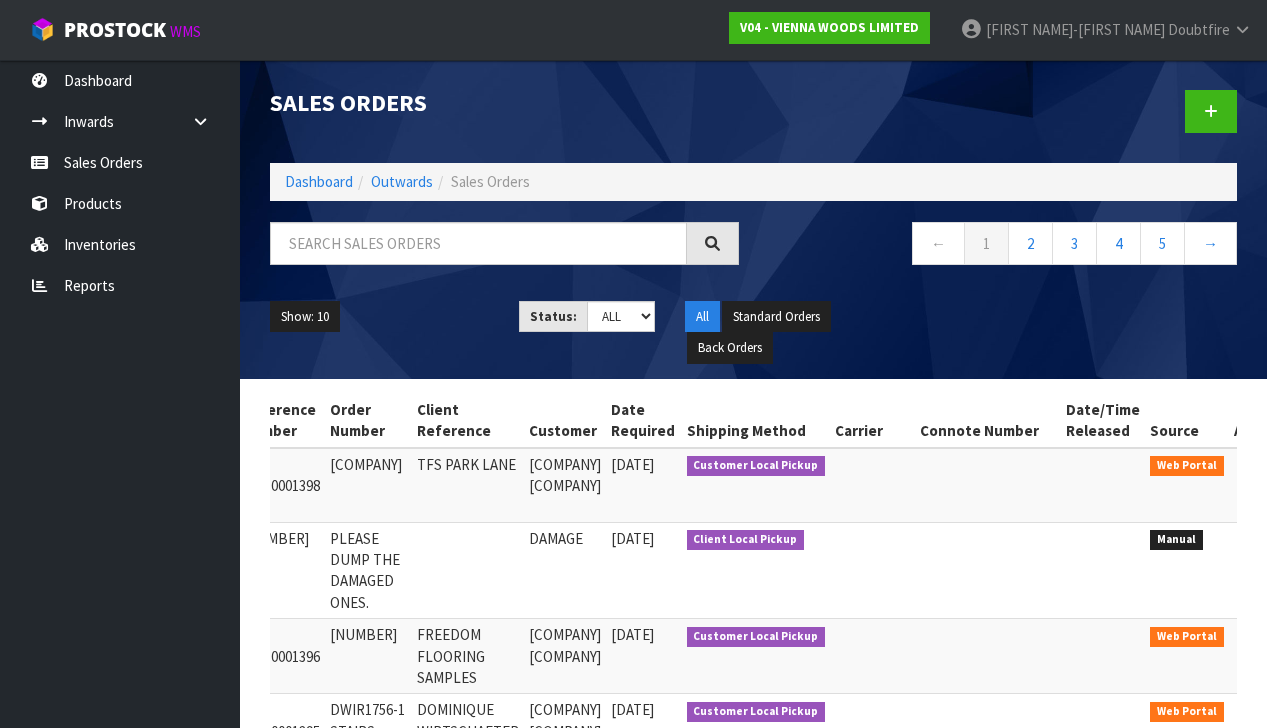 click at bounding box center (1256, 470) 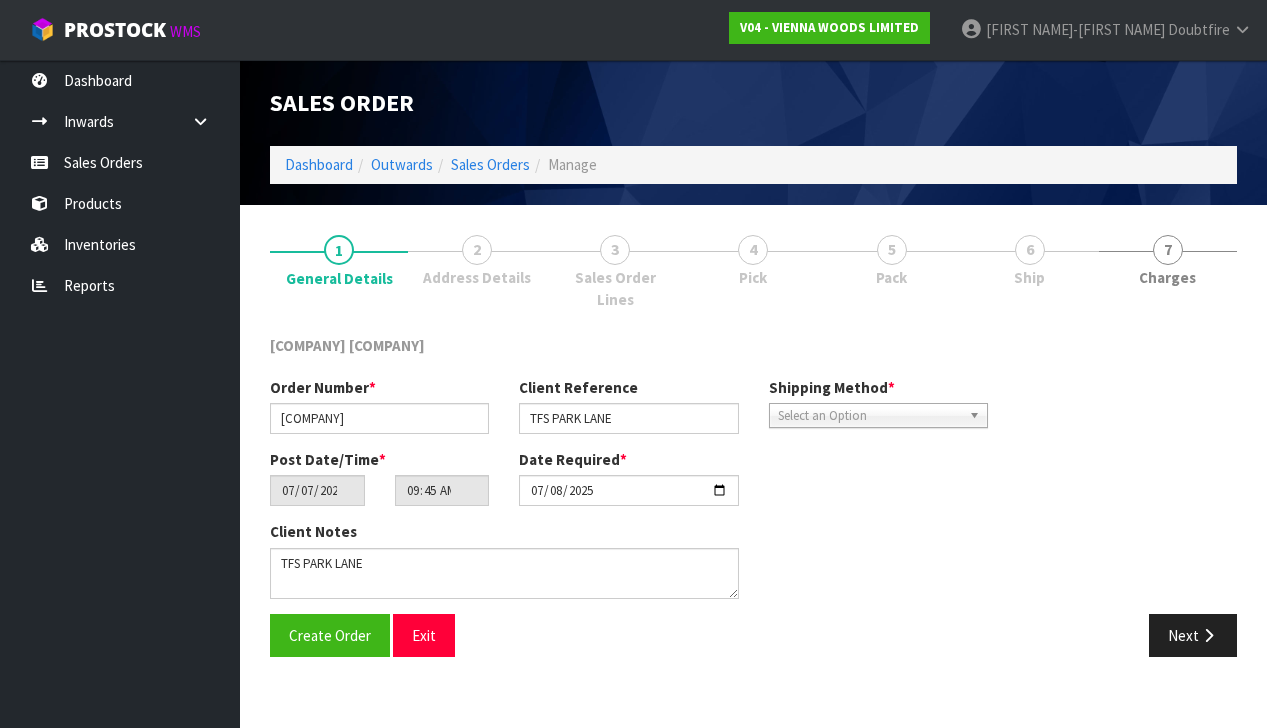 scroll, scrollTop: 0, scrollLeft: 0, axis: both 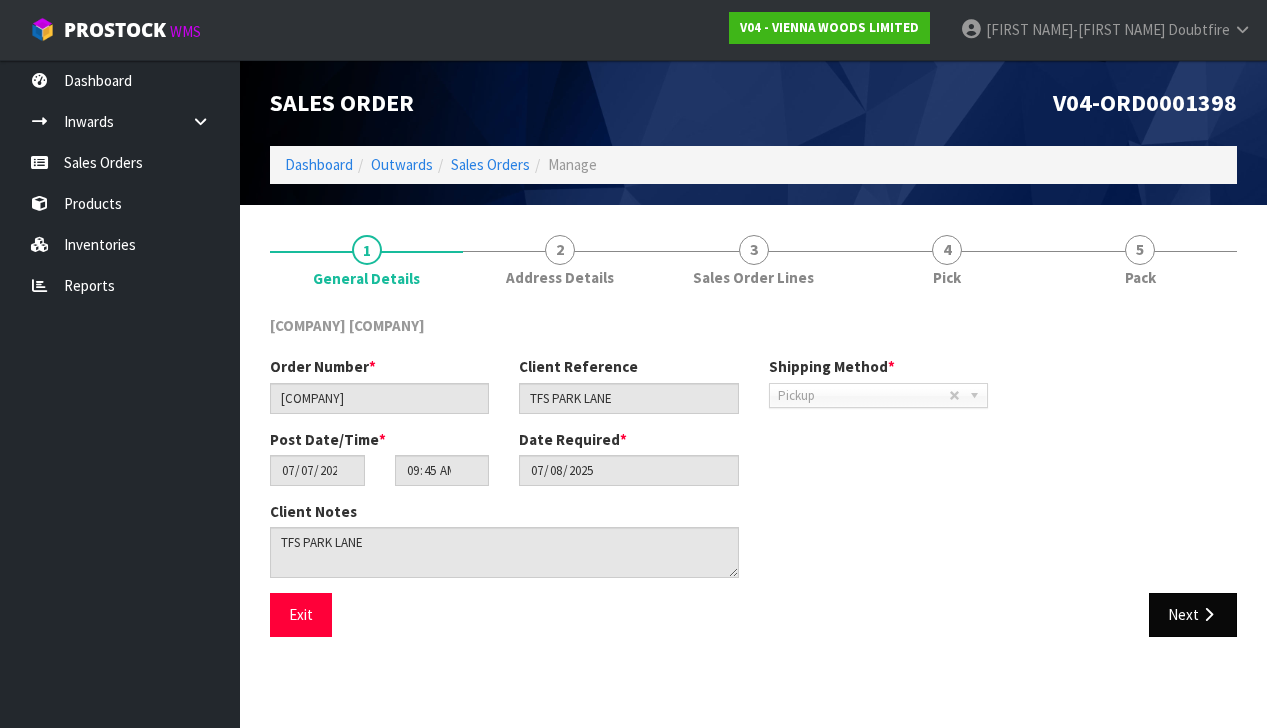 click on "Next" at bounding box center (1193, 614) 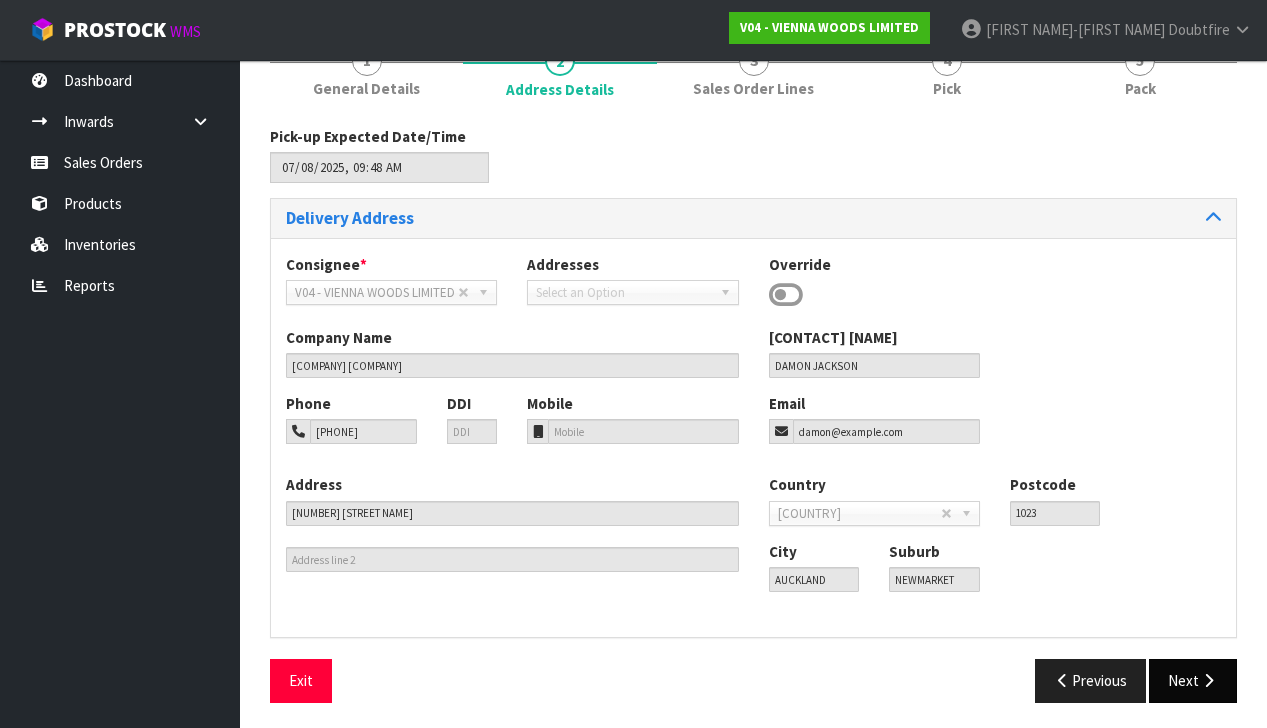 scroll, scrollTop: 188, scrollLeft: 0, axis: vertical 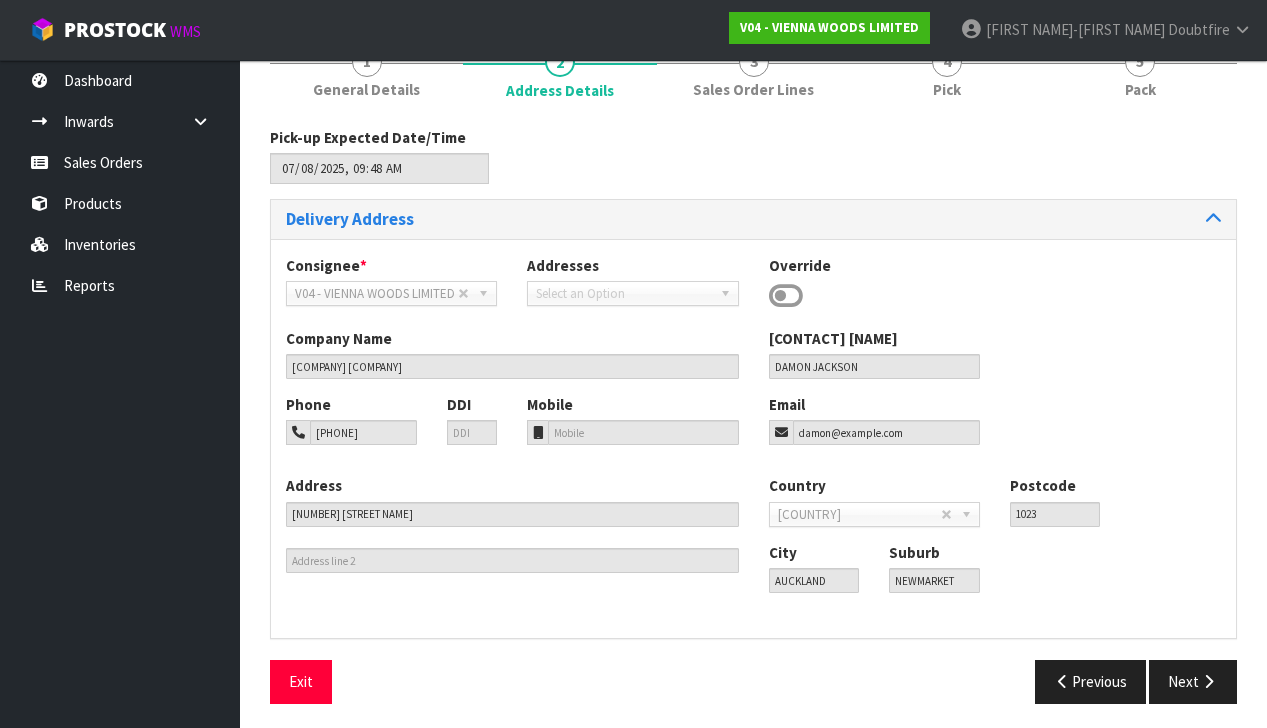 drag, startPoint x: 1187, startPoint y: 676, endPoint x: 1162, endPoint y: 658, distance: 30.805843 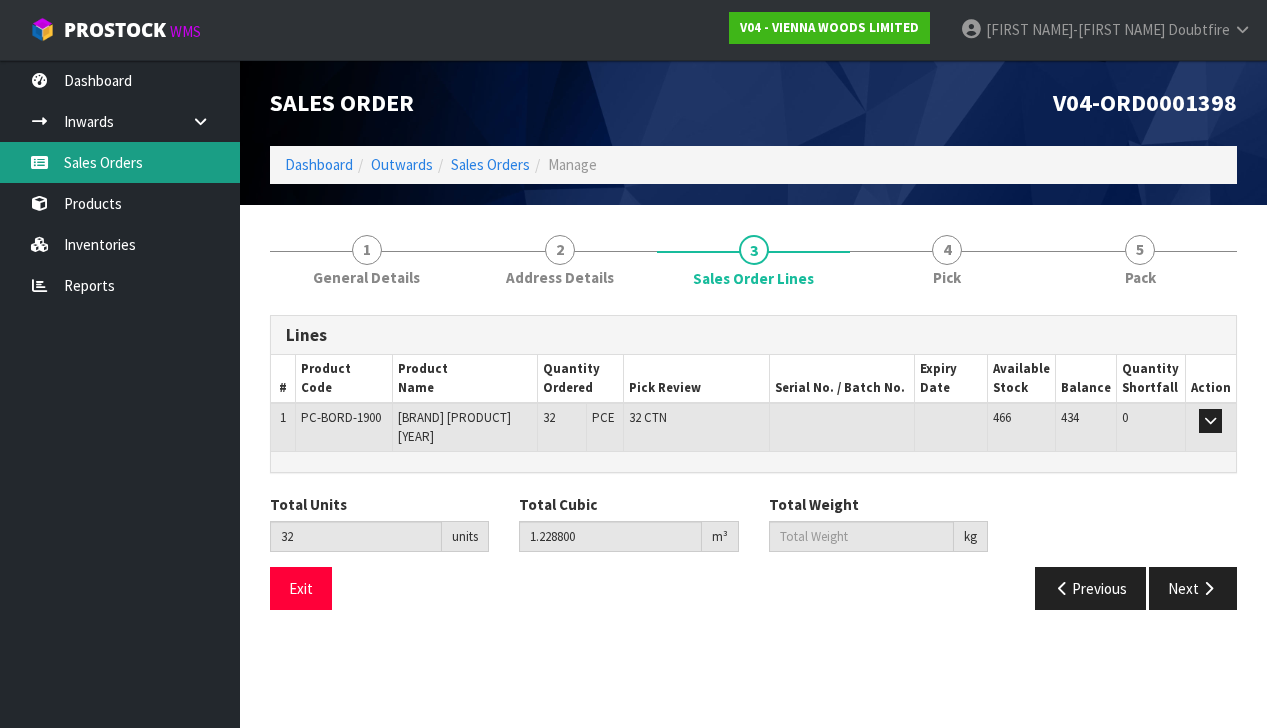 click on "Sales Orders" at bounding box center [120, 162] 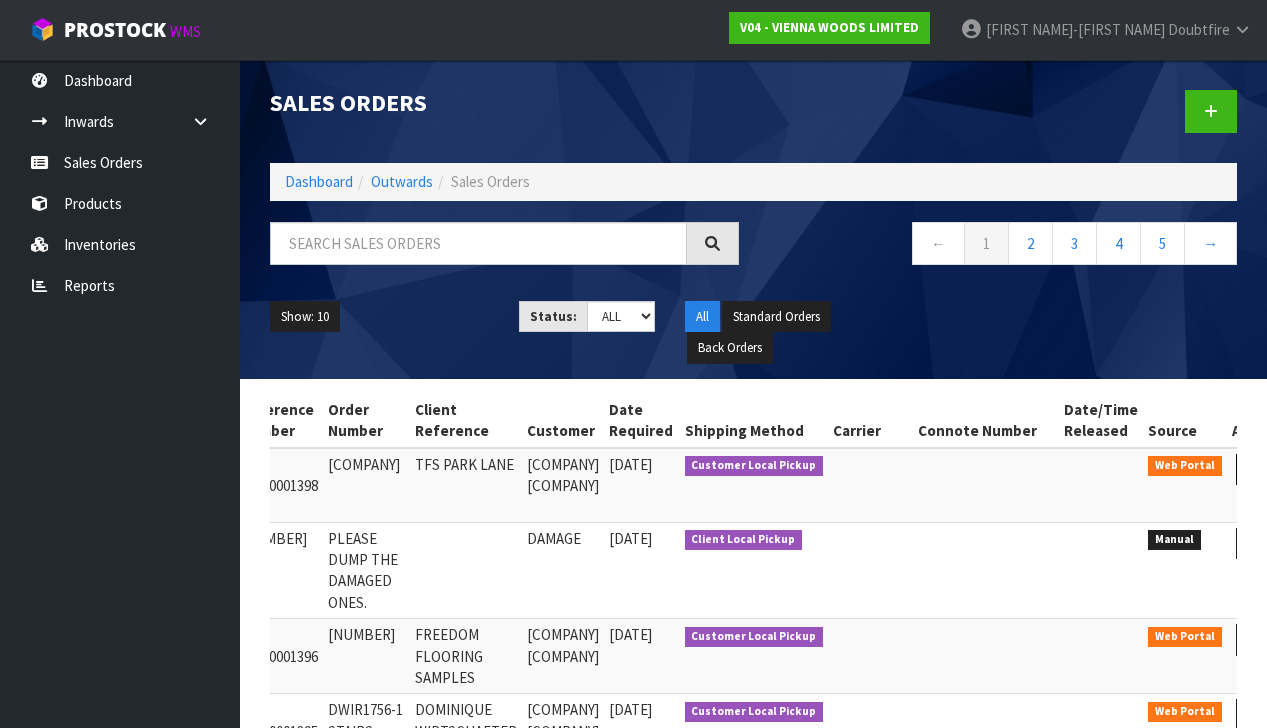 scroll, scrollTop: 0, scrollLeft: 172, axis: horizontal 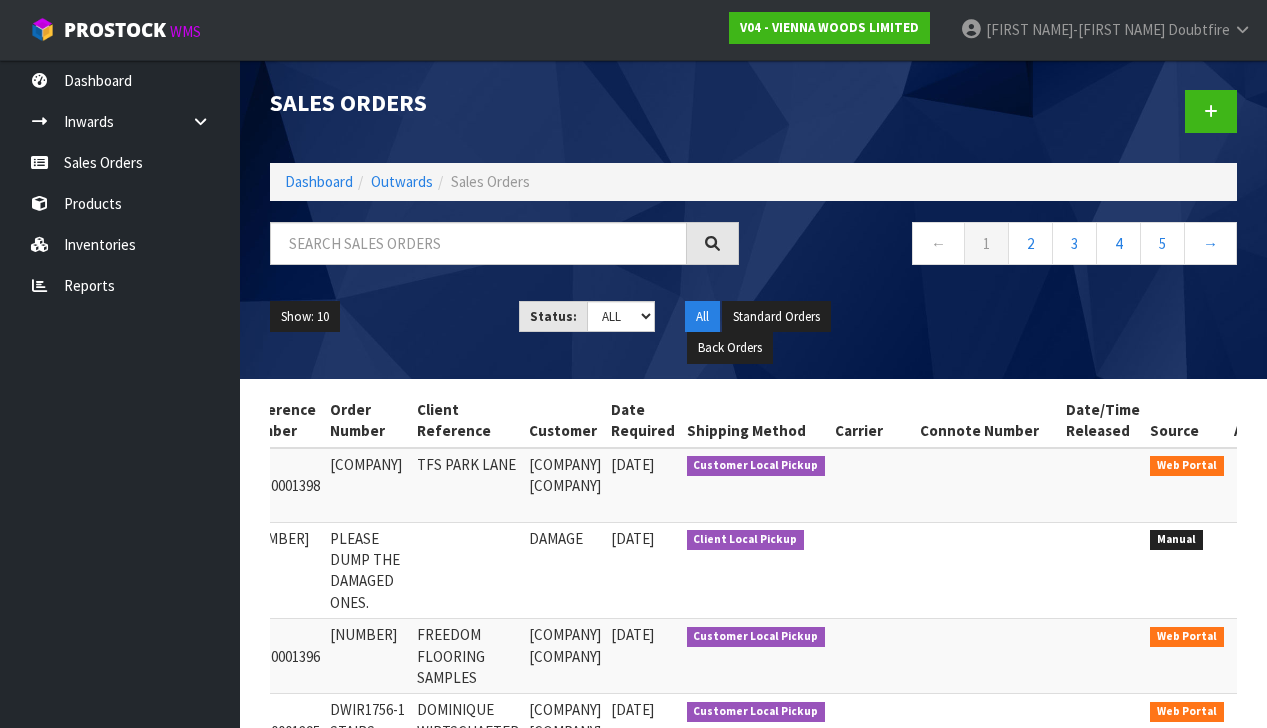 click at bounding box center [1256, 469] 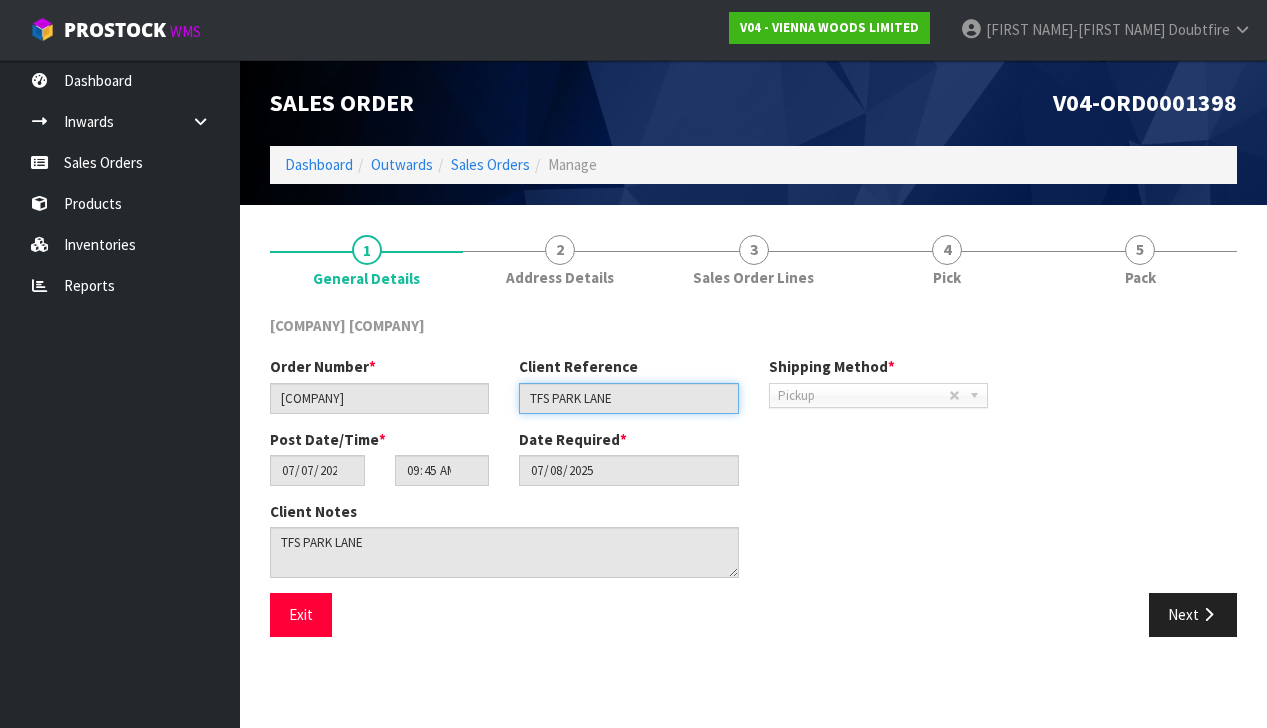 click on "TFS PARK LANE" at bounding box center [628, 398] 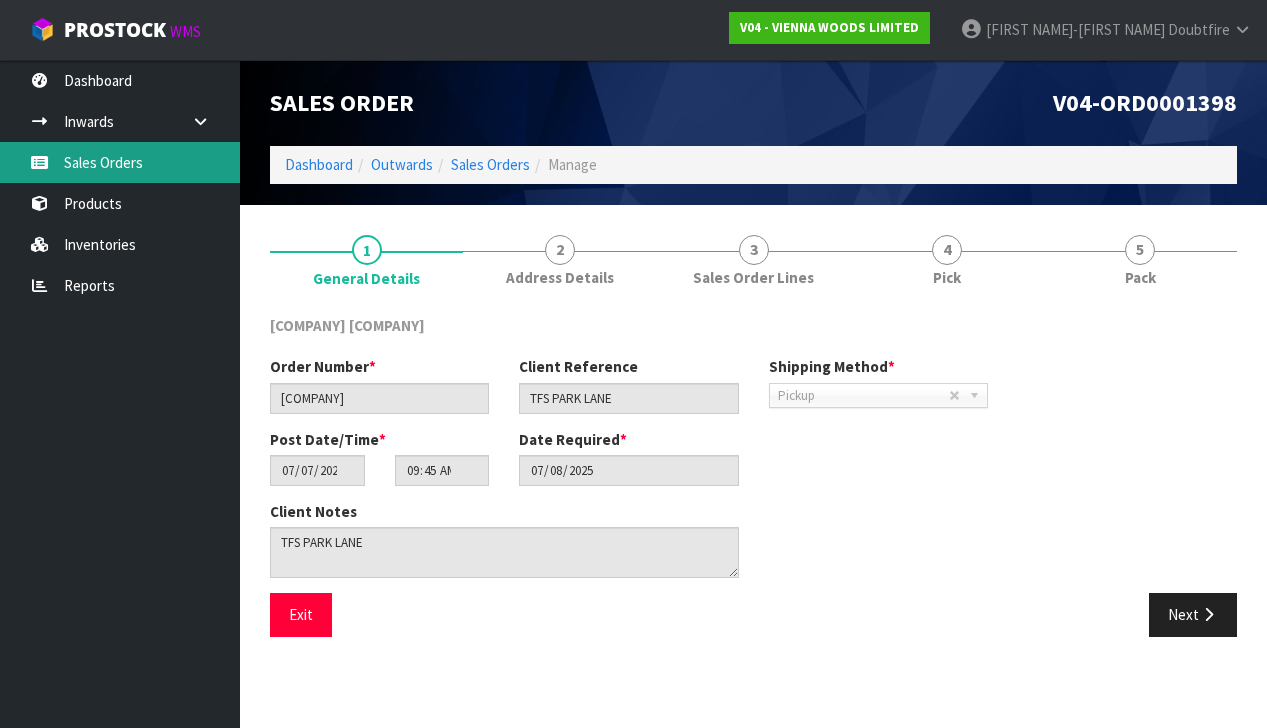 click on "Sales Orders" at bounding box center [120, 162] 